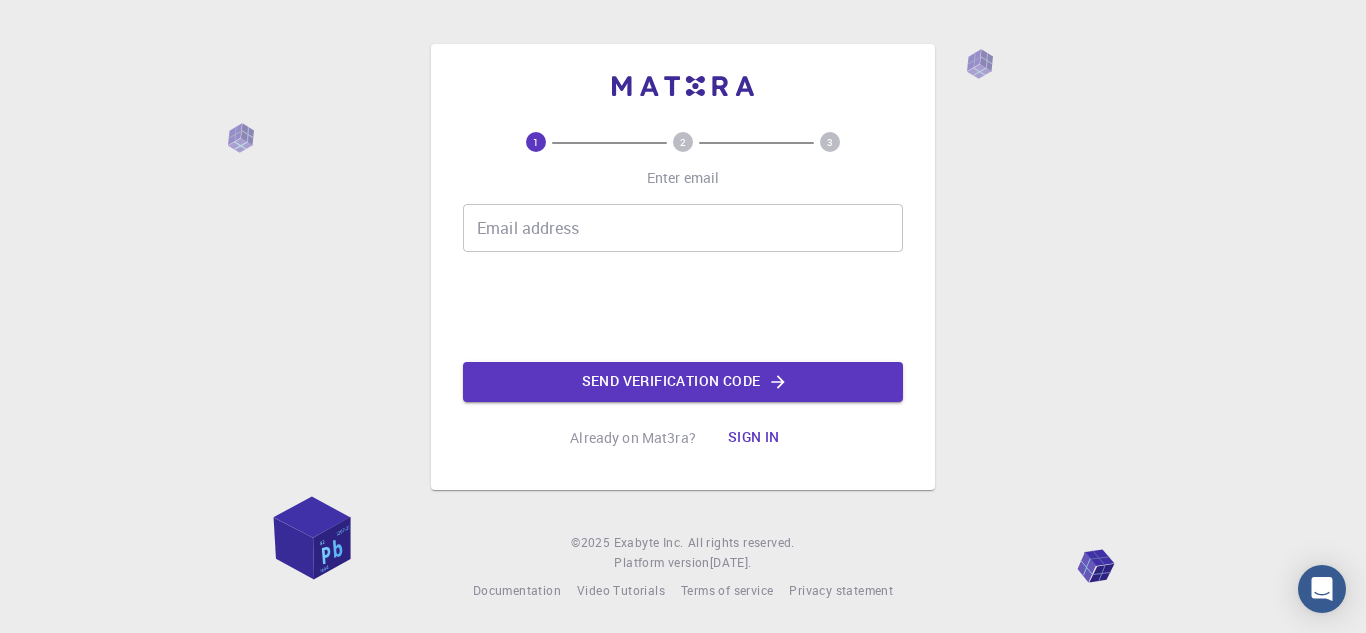 scroll, scrollTop: 0, scrollLeft: 0, axis: both 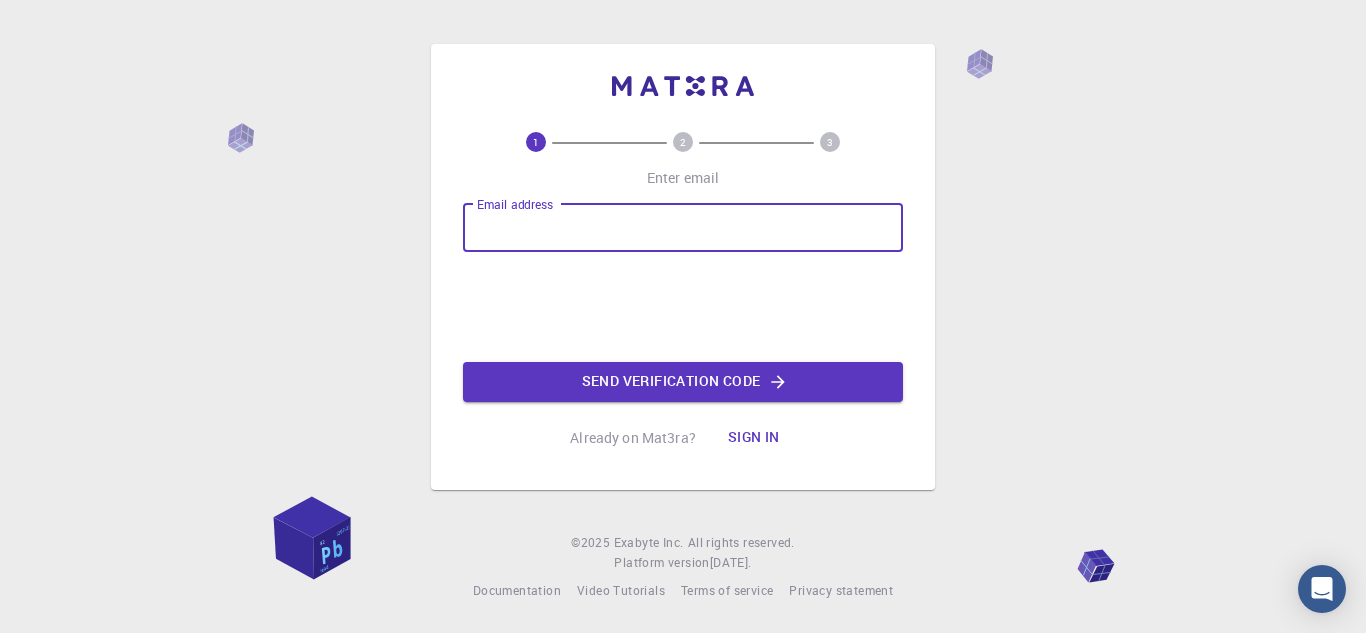 click on "Email address" at bounding box center [683, 228] 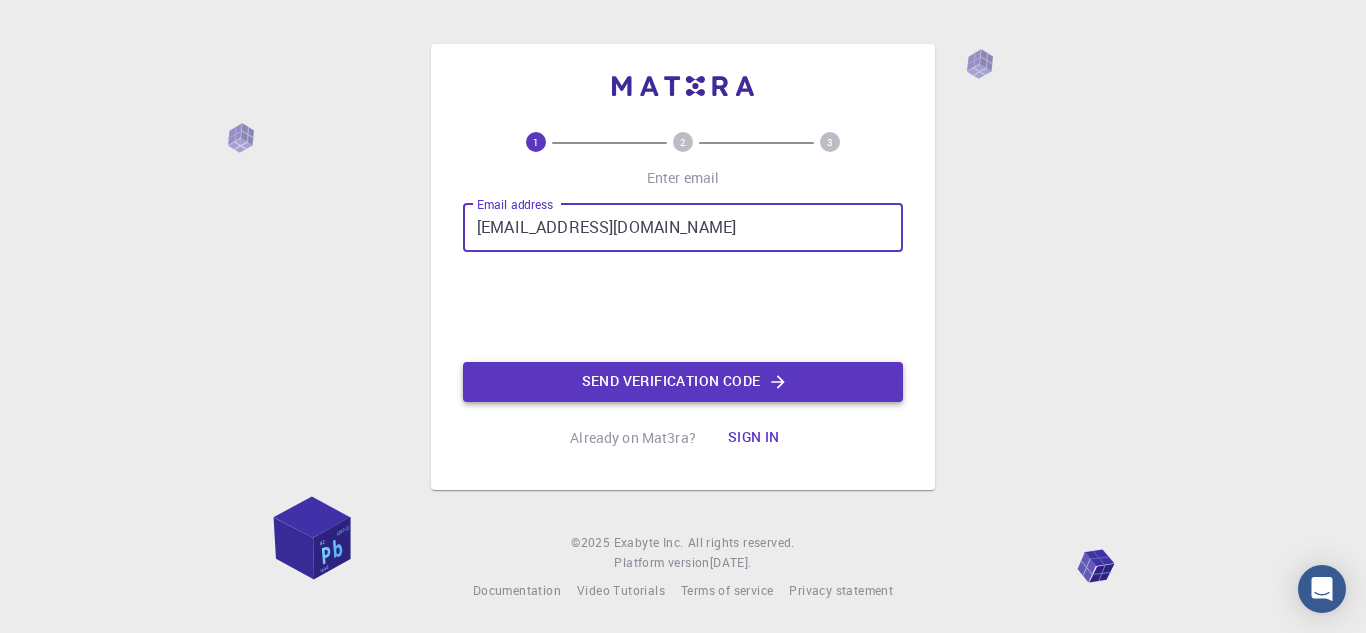 type on "[EMAIL_ADDRESS][DOMAIN_NAME]" 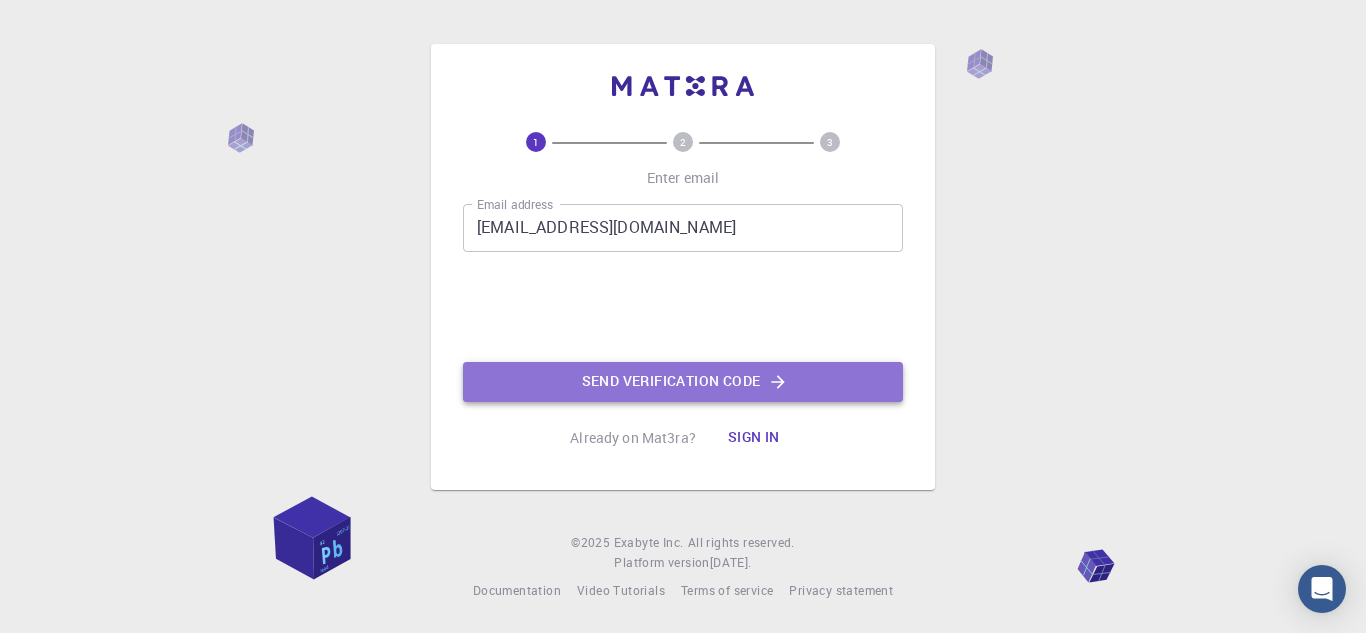 click on "Send verification code" 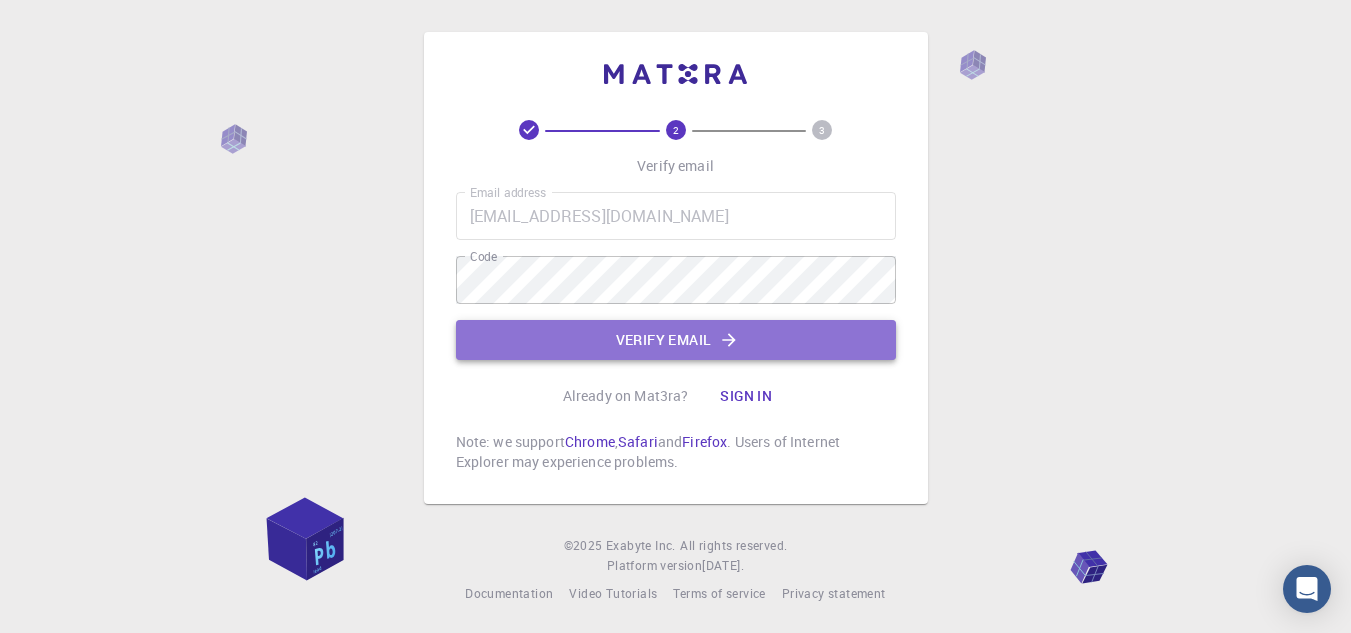 click on "Verify email" 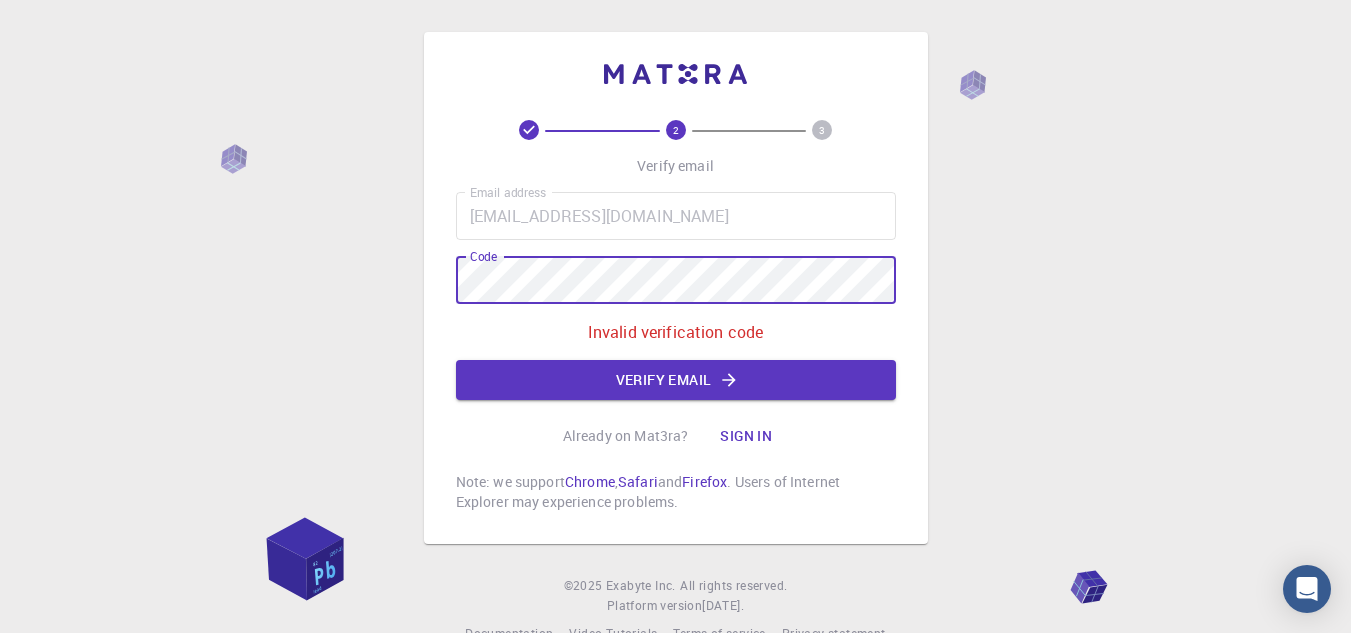 click on "Email address [EMAIL_ADDRESS][DOMAIN_NAME] Email address Code Code Invalid verification code Verify email" at bounding box center (676, 296) 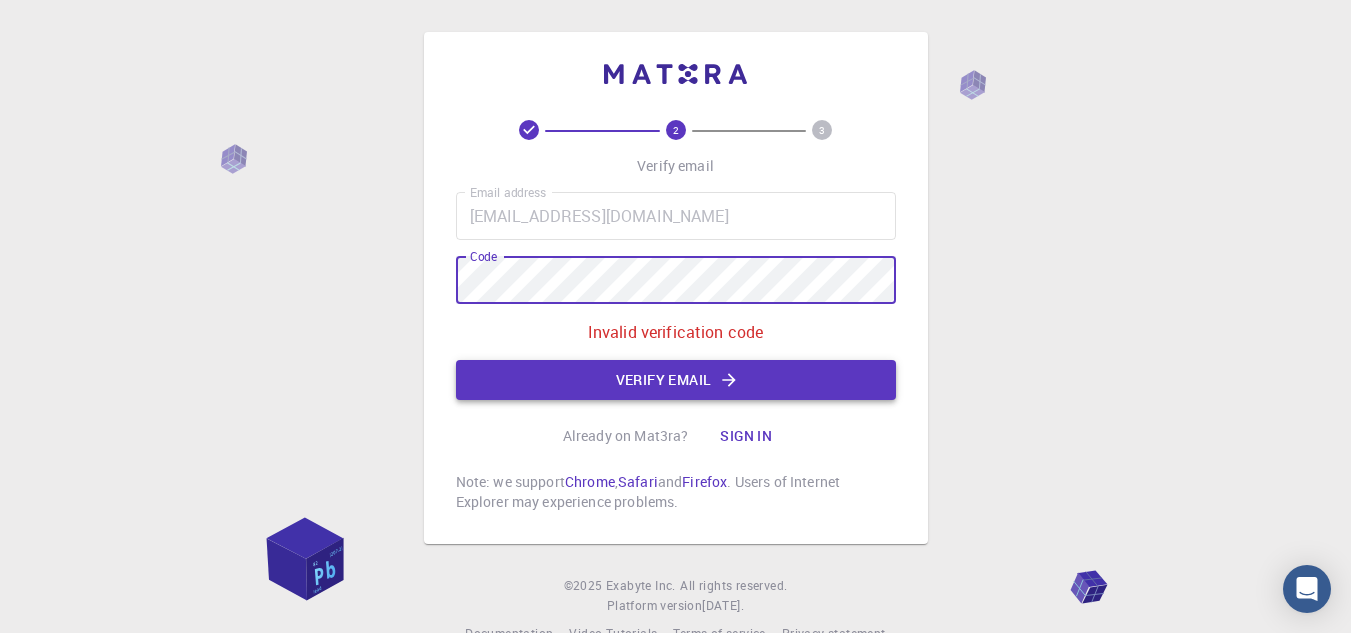 click on "Verify email" at bounding box center (676, 380) 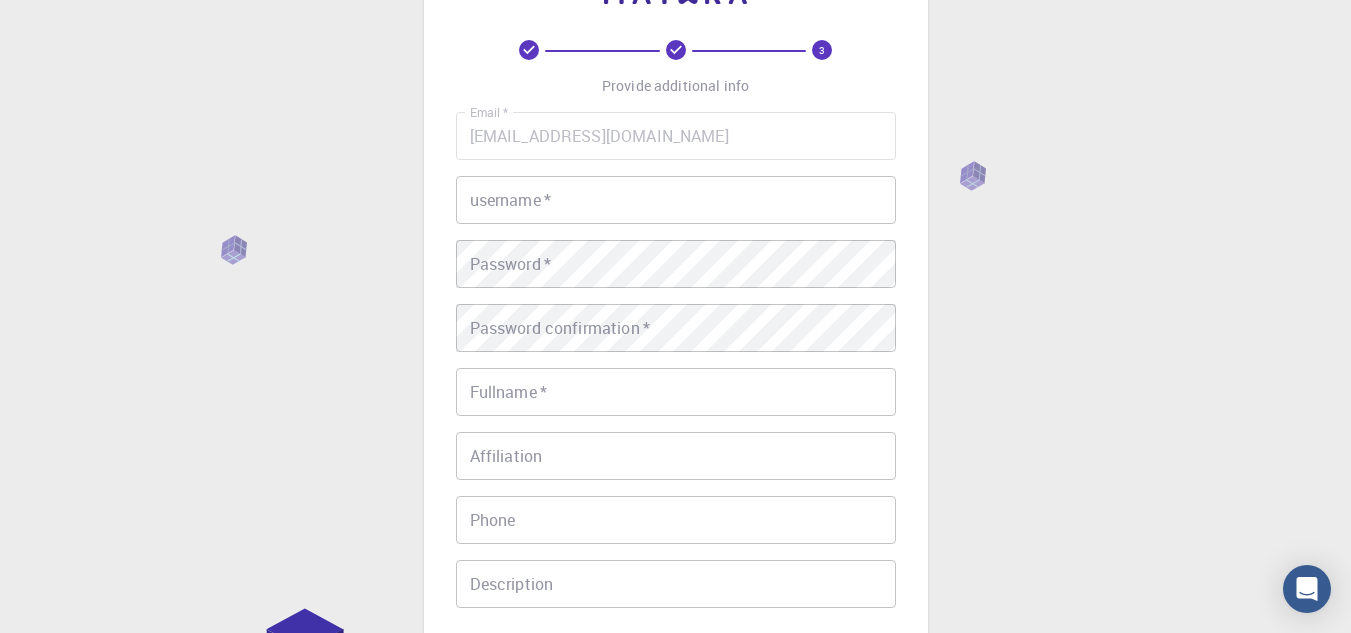 scroll, scrollTop: 89, scrollLeft: 0, axis: vertical 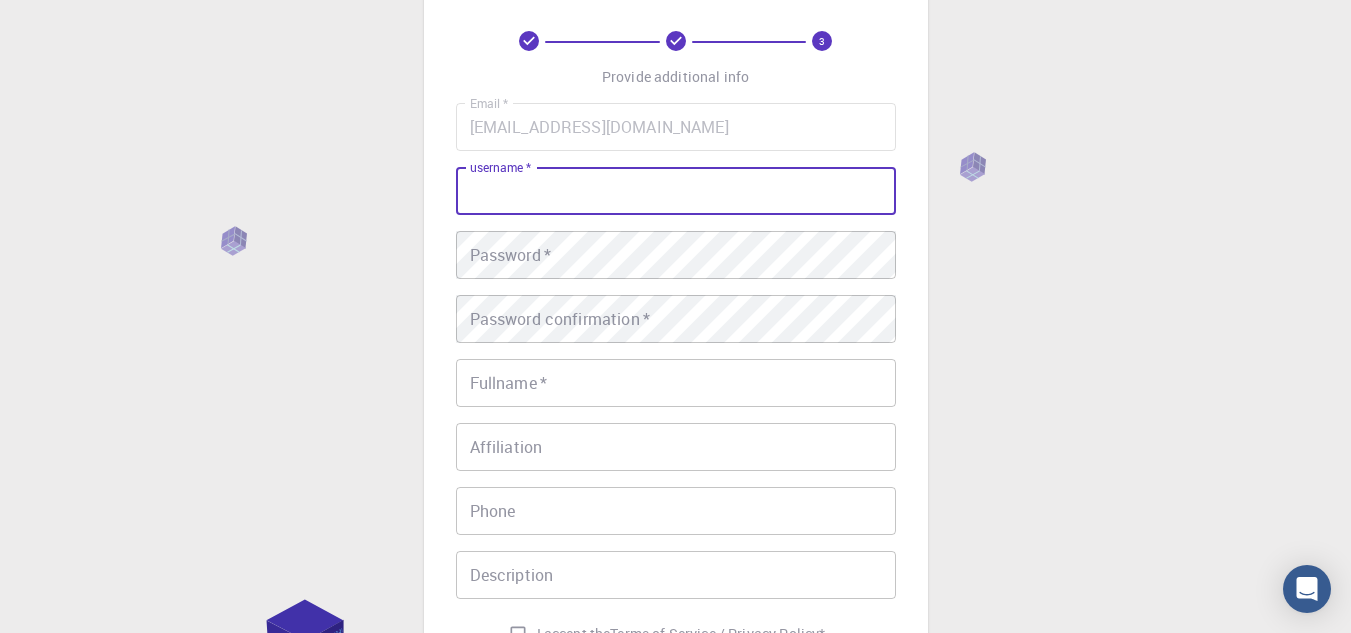 click on "username   *" at bounding box center [676, 191] 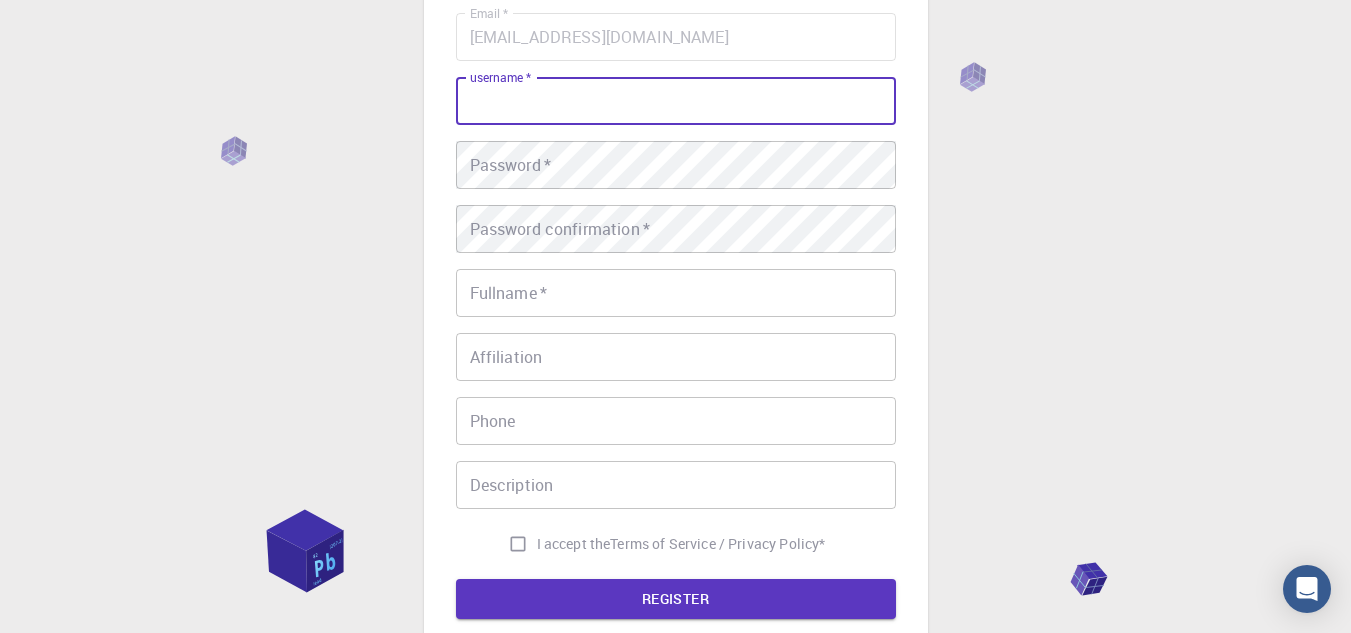 scroll, scrollTop: 162, scrollLeft: 0, axis: vertical 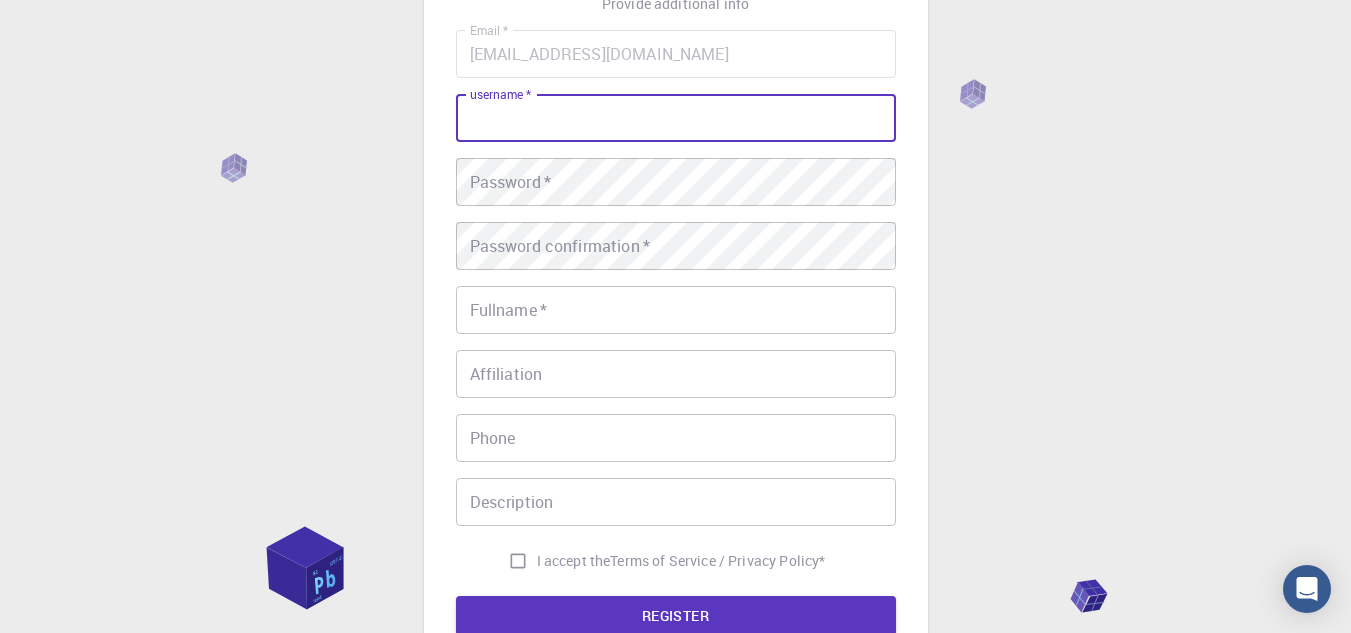 click on "username   *" at bounding box center (676, 118) 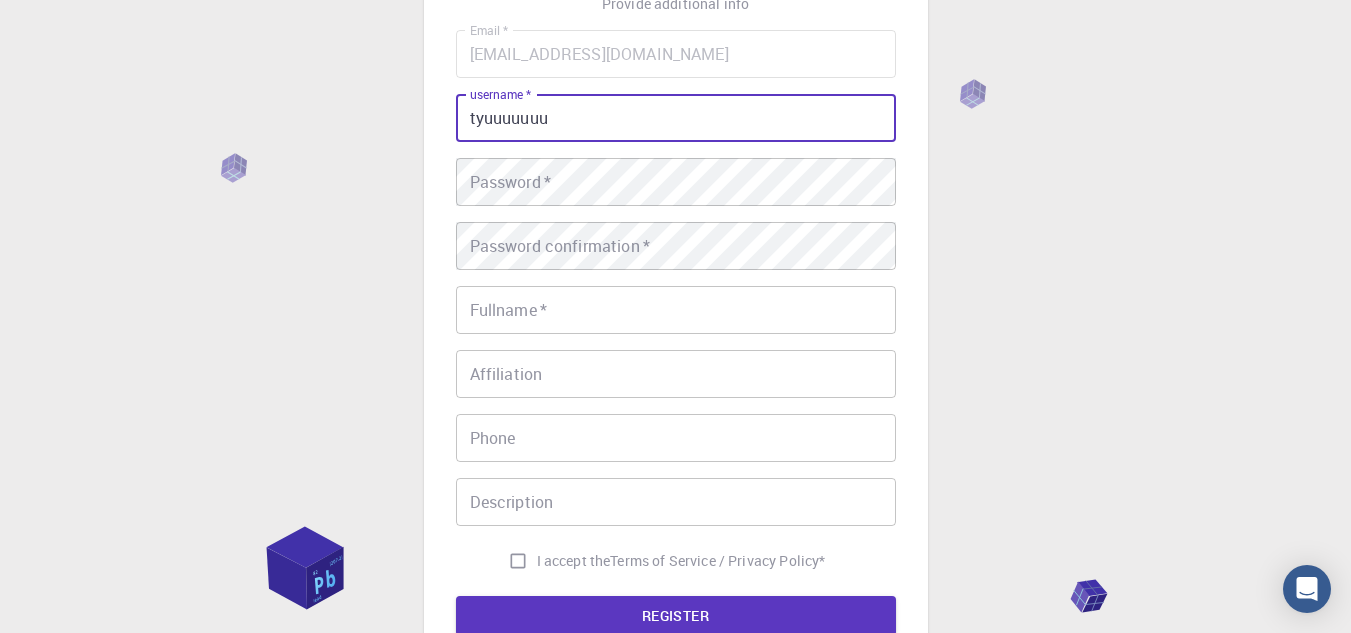 type on "tyuuuuuuu" 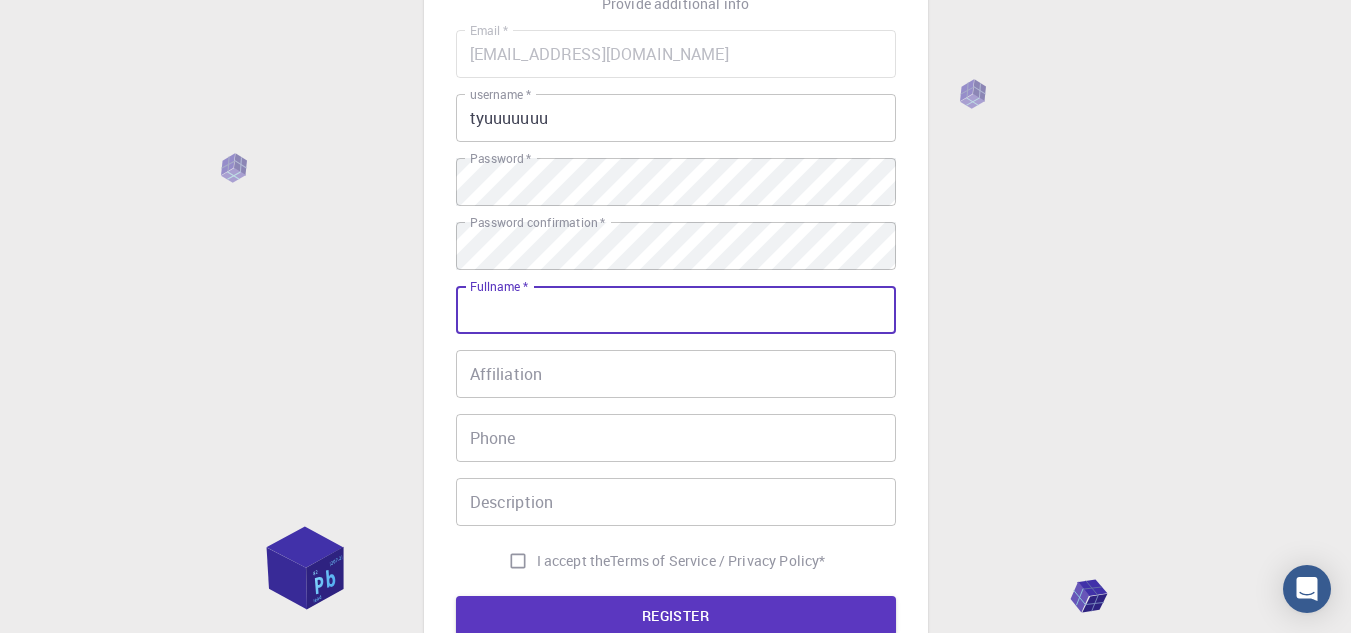 click on "Fullname   *" at bounding box center (676, 310) 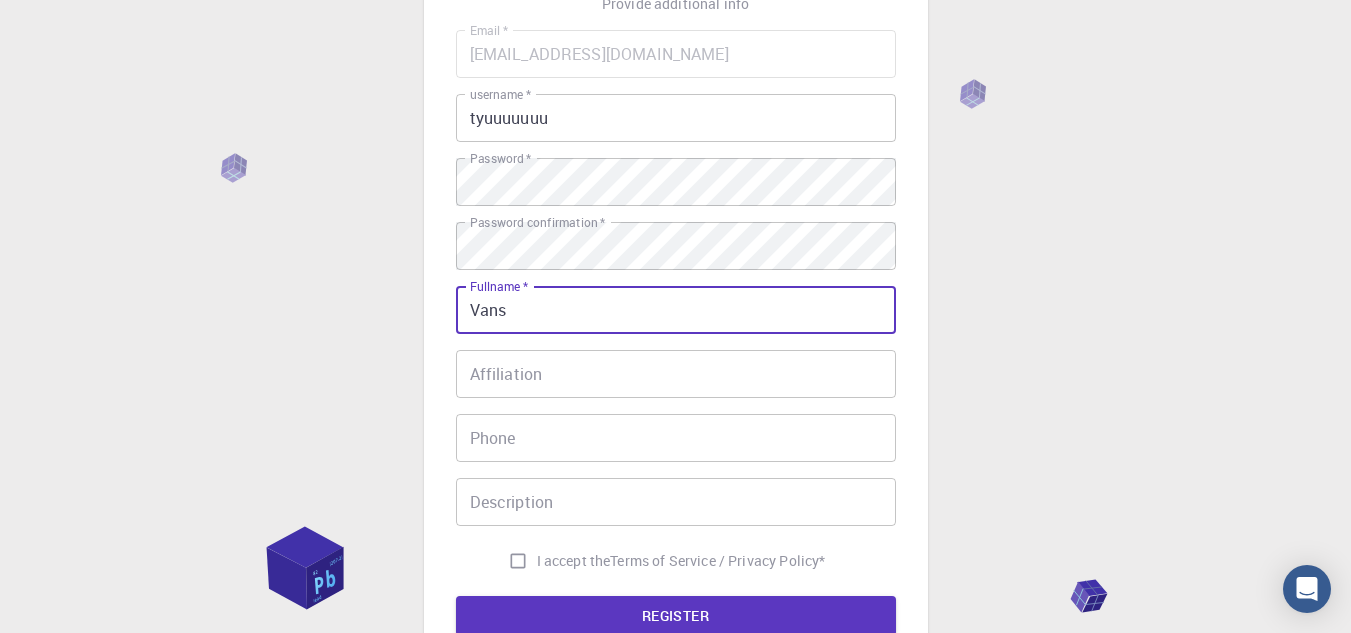 type on "Vans" 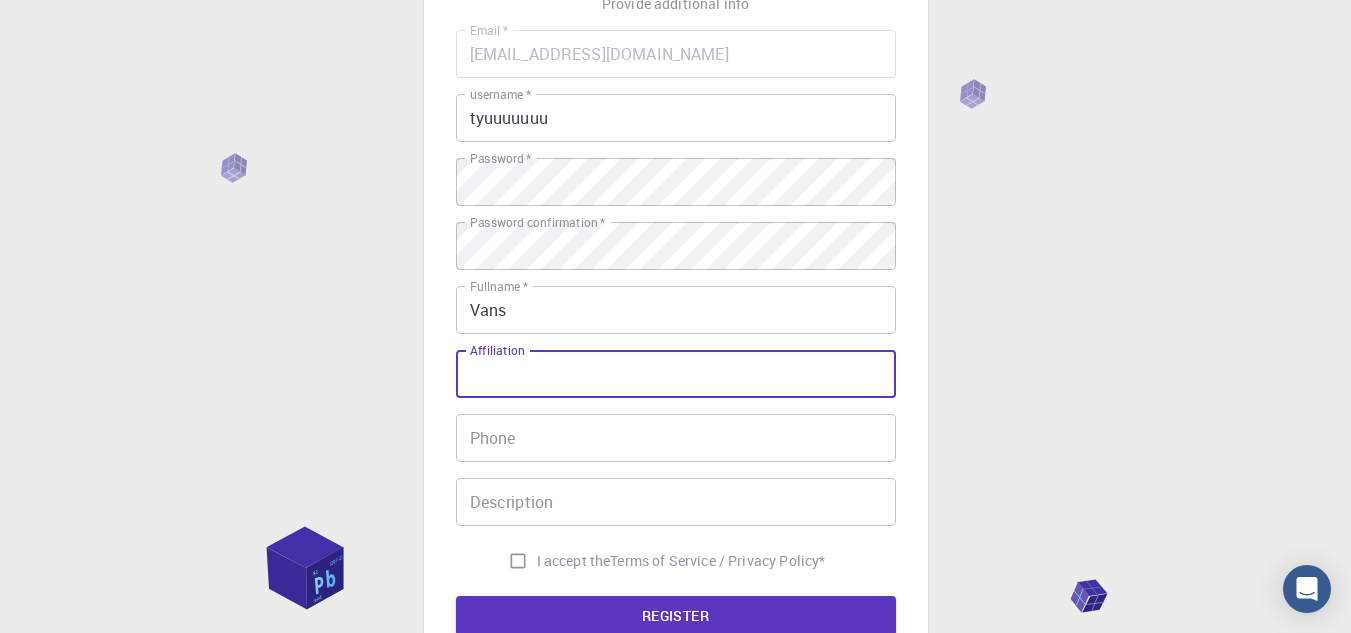 click on "Affiliation" at bounding box center (676, 374) 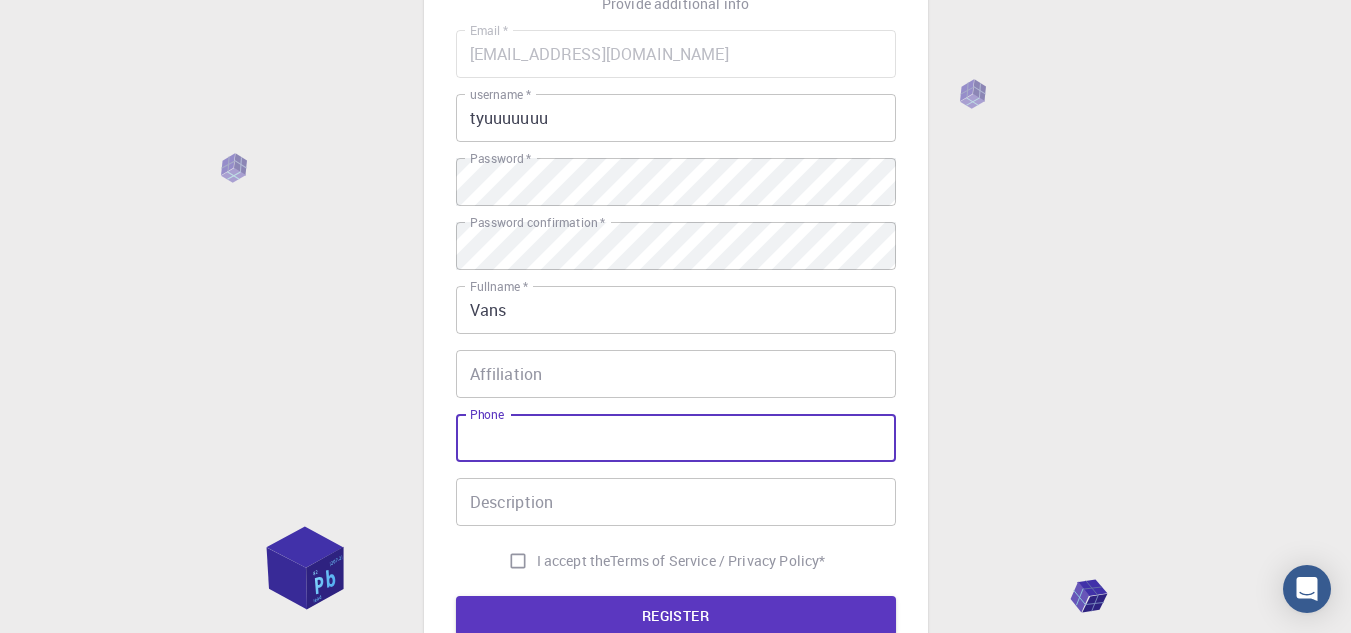 click on "Description" at bounding box center [676, 502] 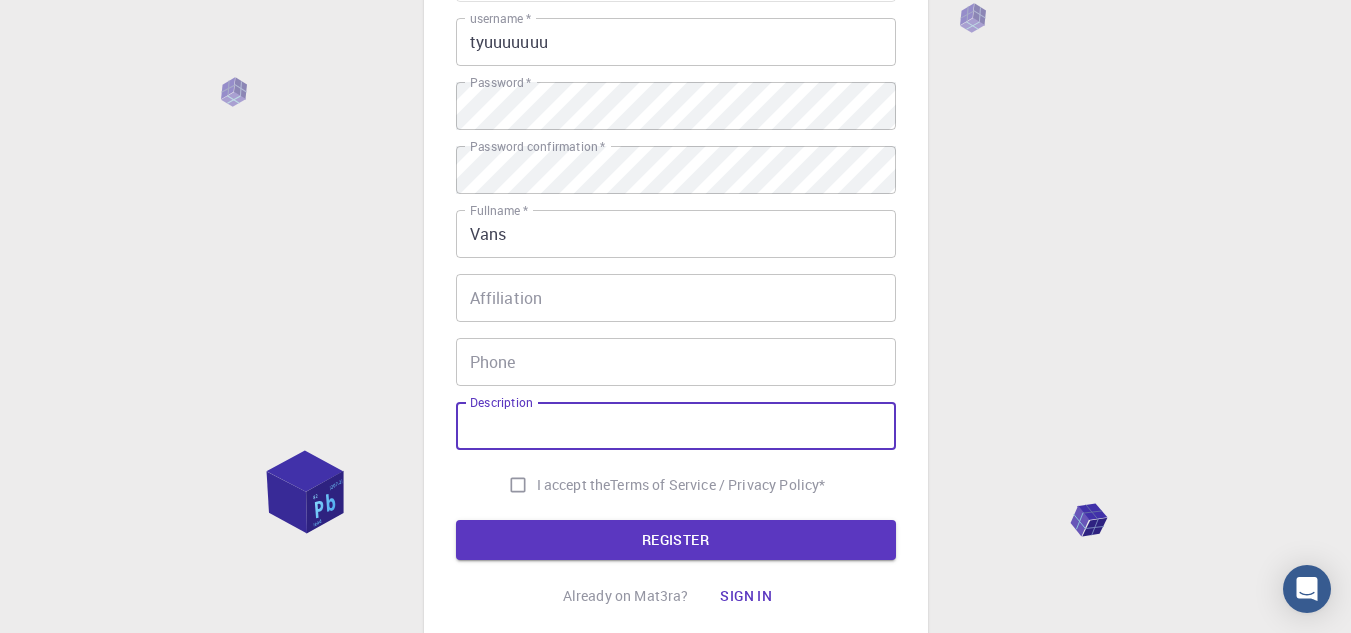 scroll, scrollTop: 296, scrollLeft: 0, axis: vertical 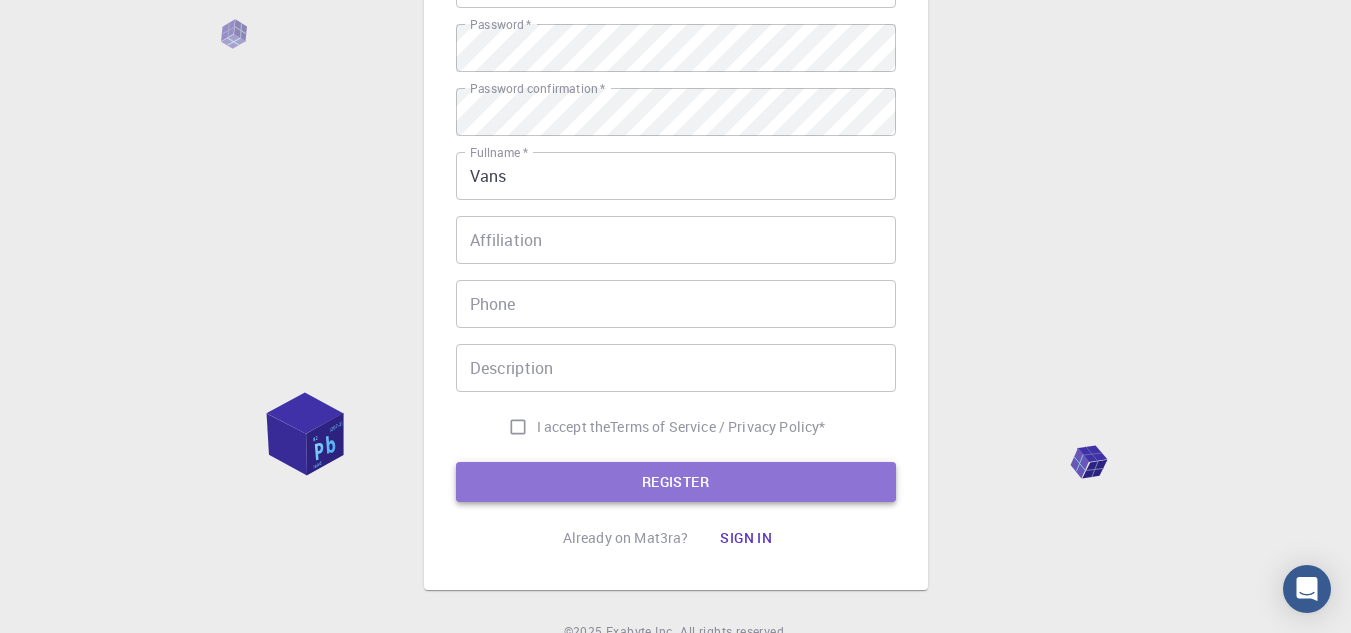 click on "REGISTER" at bounding box center (676, 482) 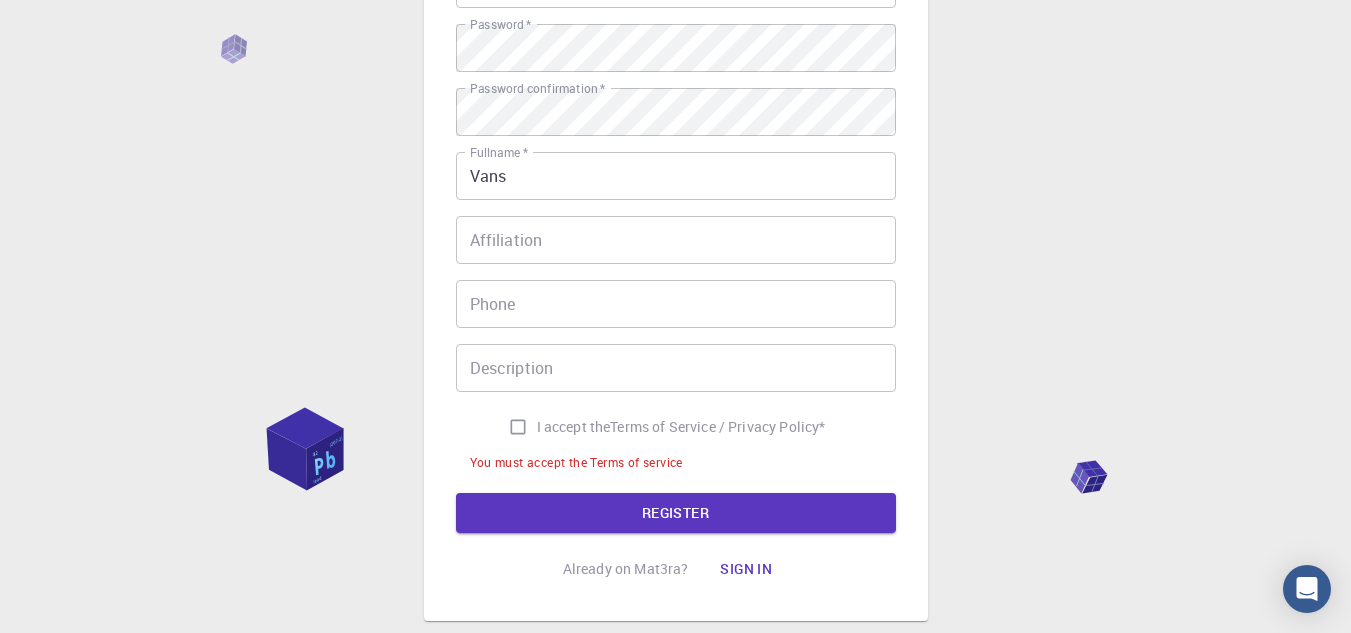 click on "I accept the  Terms of Service / Privacy Policy  *" at bounding box center [518, 427] 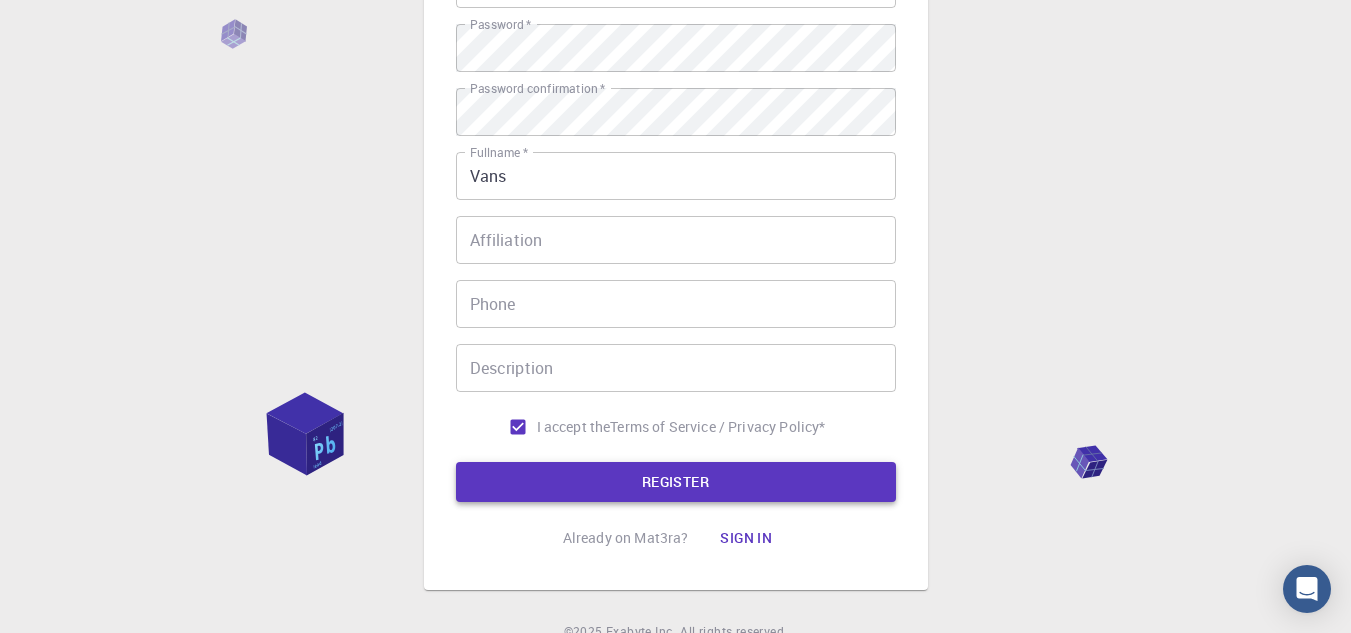 click on "REGISTER" at bounding box center (676, 482) 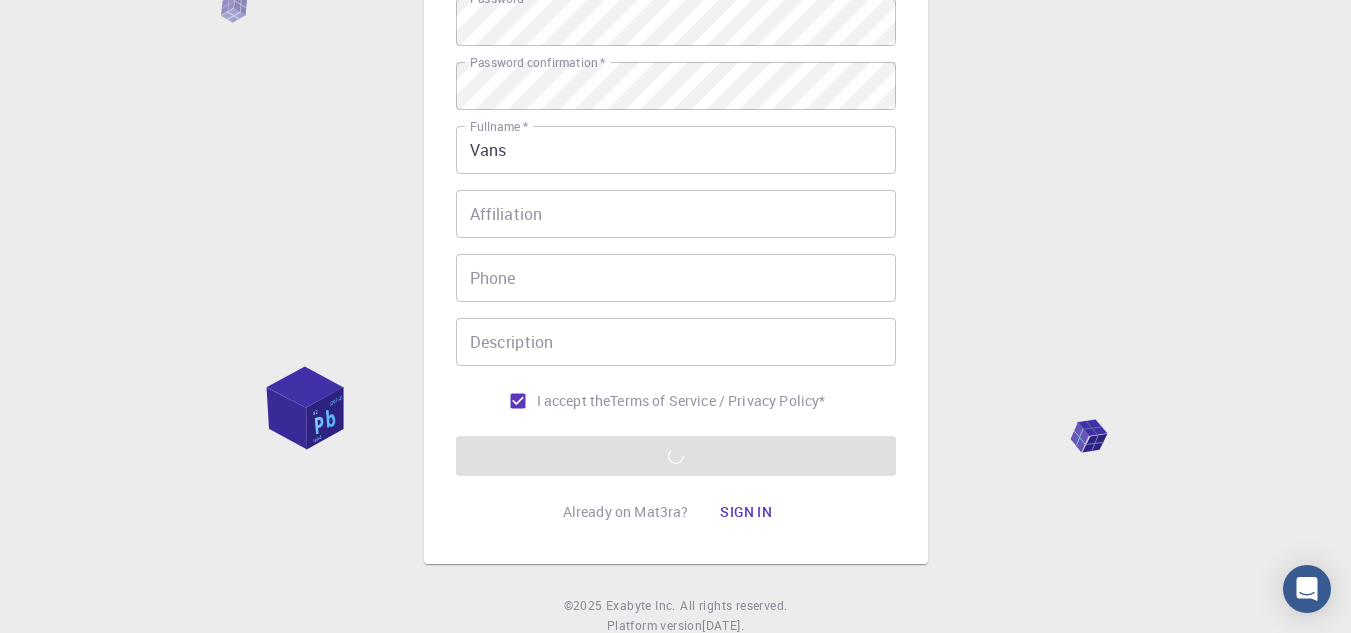 scroll, scrollTop: 361, scrollLeft: 0, axis: vertical 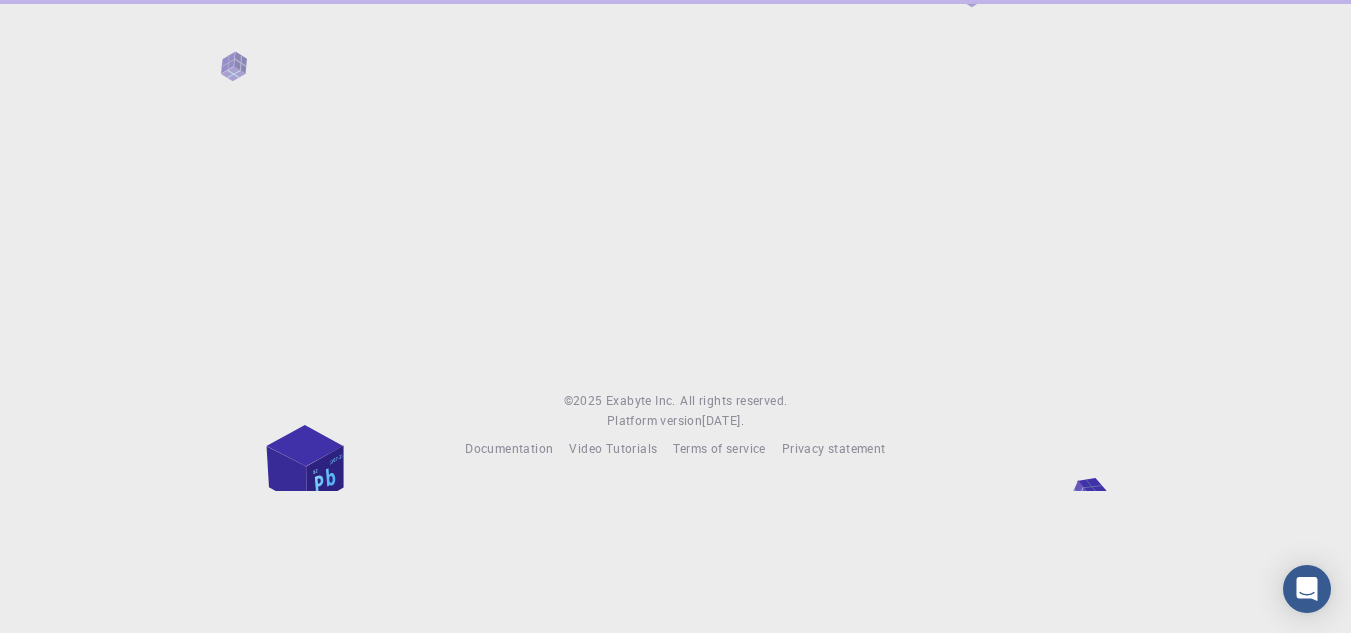 drag, startPoint x: 454, startPoint y: 218, endPoint x: 475, endPoint y: 172, distance: 50.566788 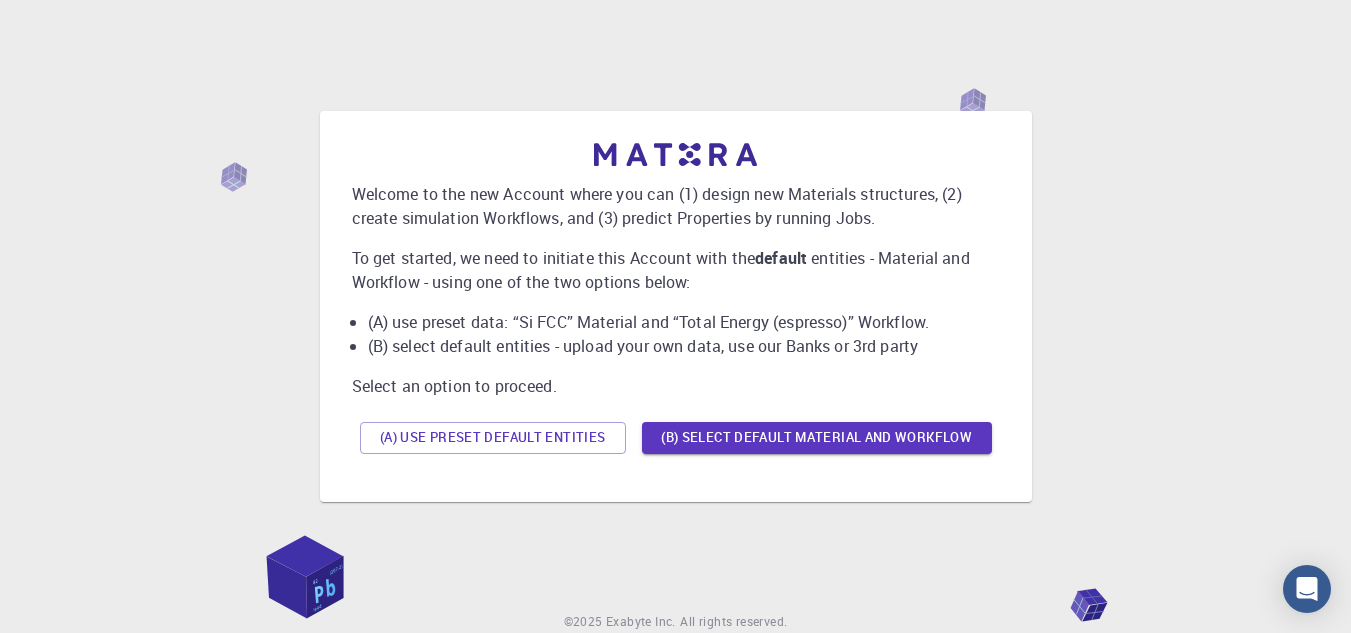 scroll, scrollTop: 0, scrollLeft: 0, axis: both 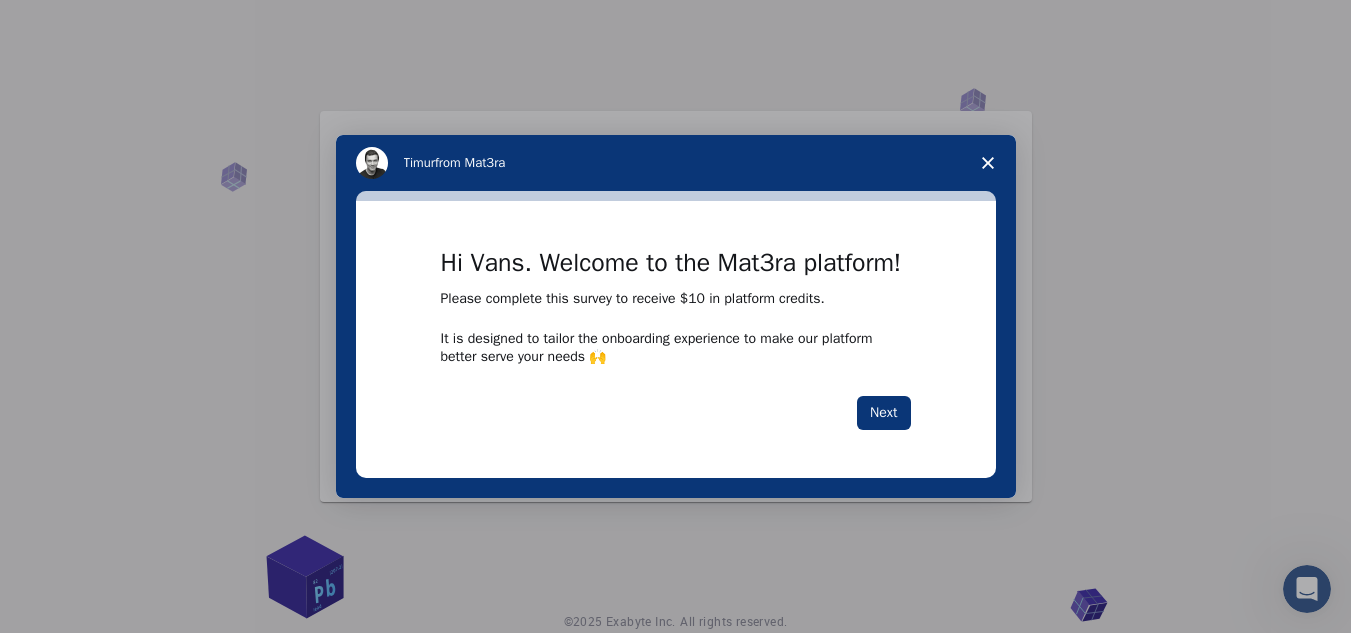 click at bounding box center [988, 163] 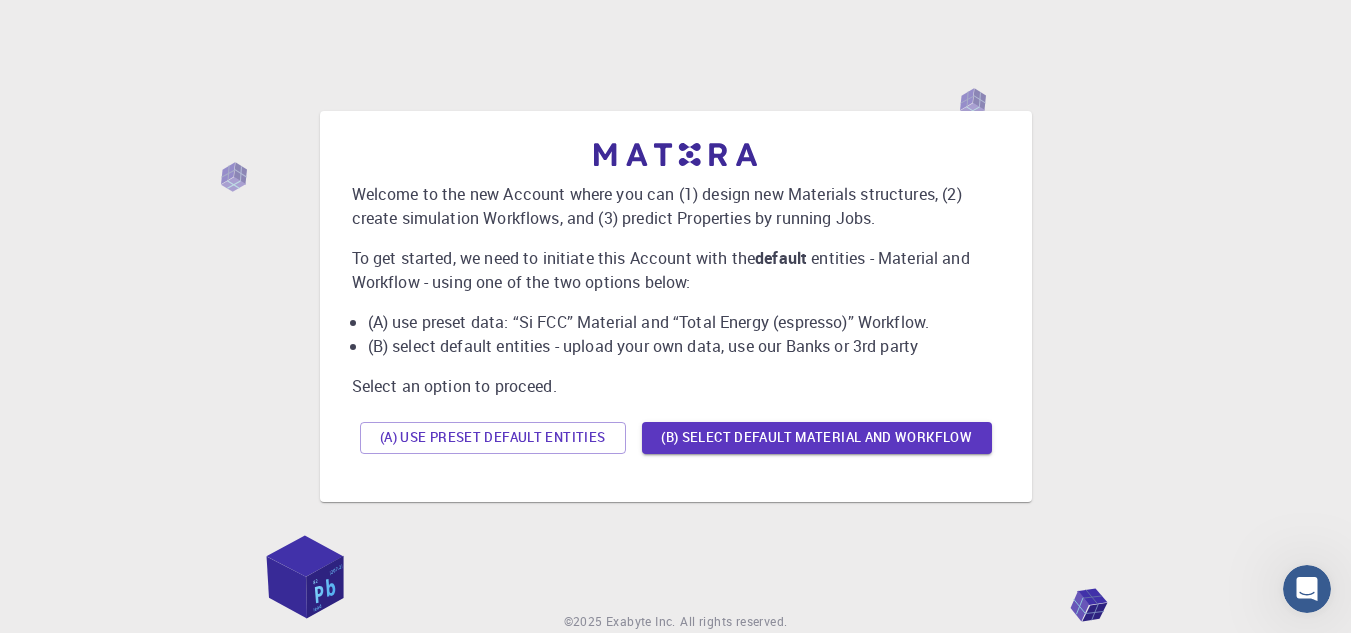 drag, startPoint x: 1365, startPoint y: 132, endPoint x: 1193, endPoint y: 55, distance: 188.44893 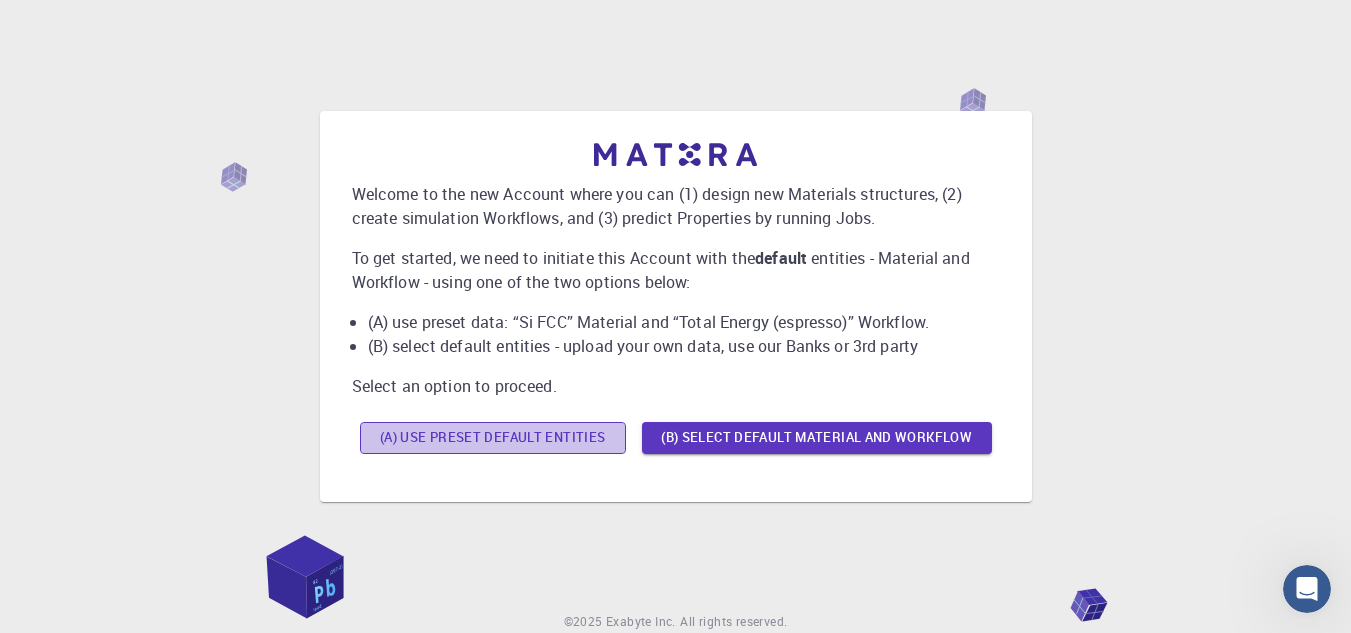 click on "(A) Use preset default entities" at bounding box center [493, 438] 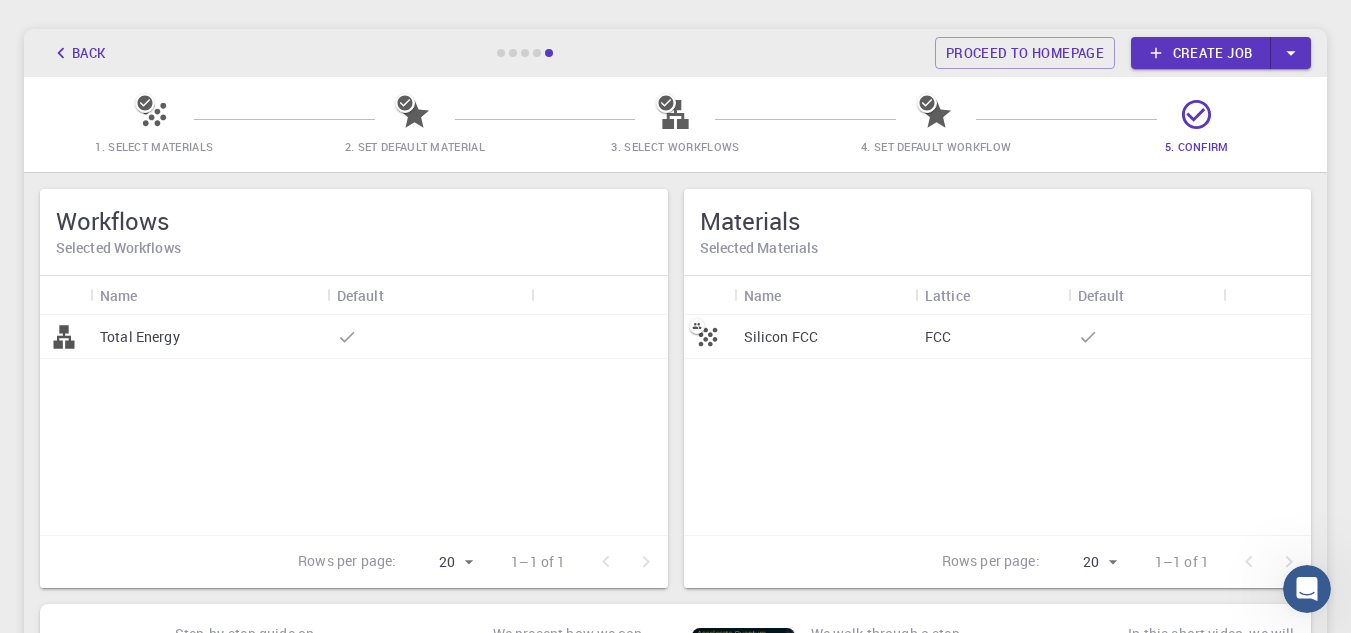 scroll, scrollTop: 131, scrollLeft: 0, axis: vertical 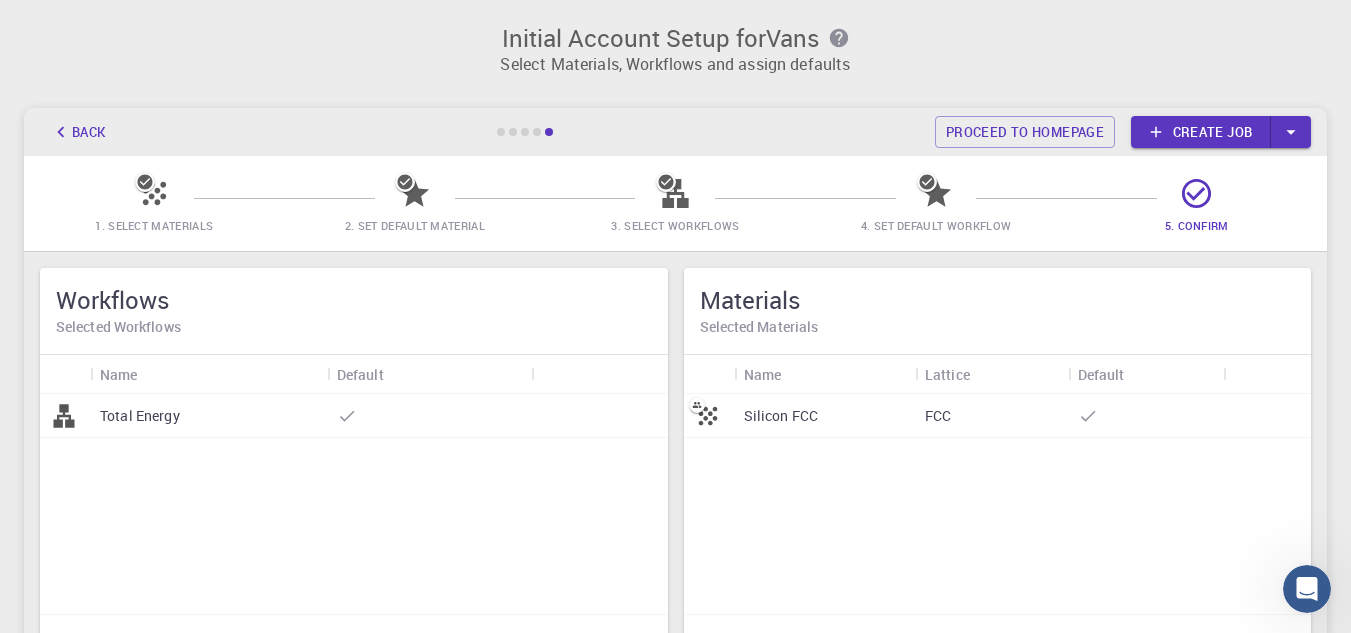 click on "Back" at bounding box center [78, 132] 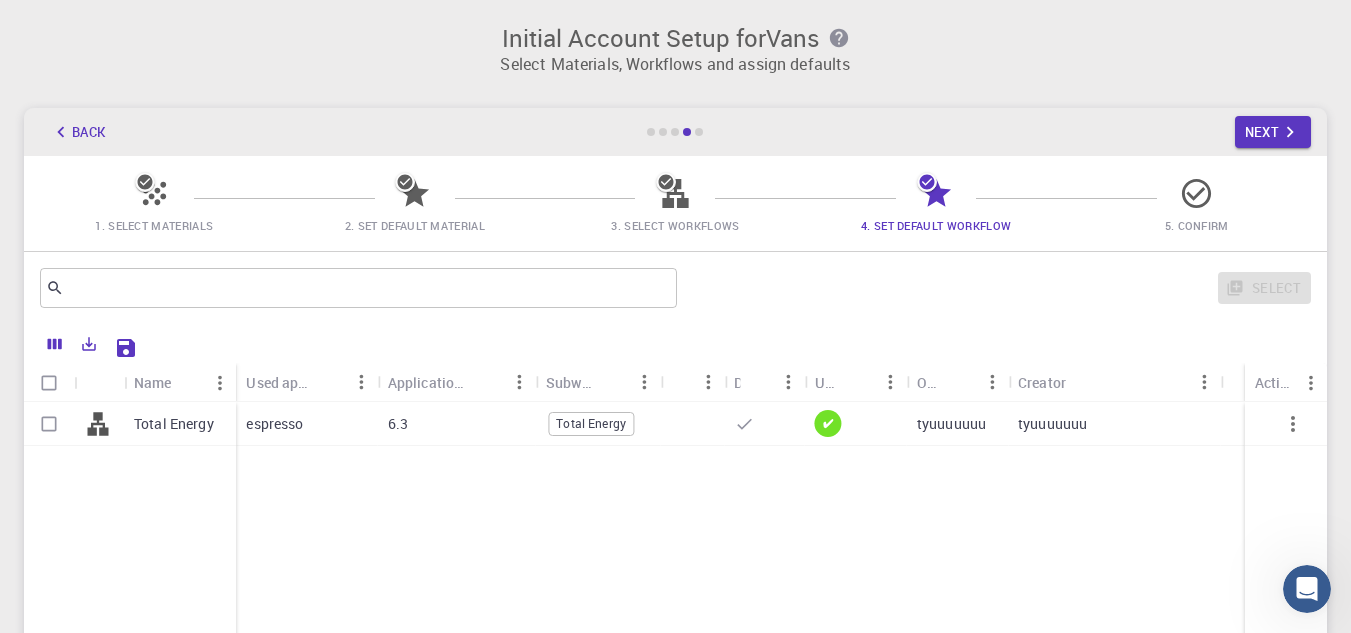 click on "Back" at bounding box center (78, 132) 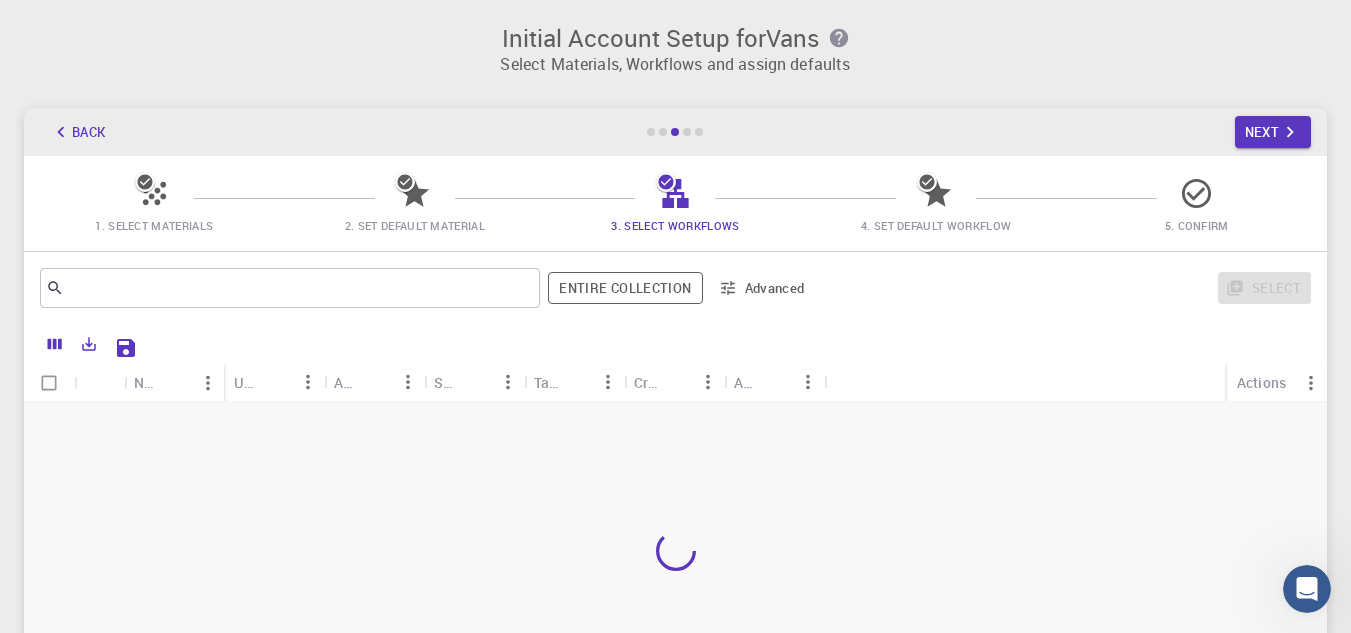 click on "Back" at bounding box center (78, 132) 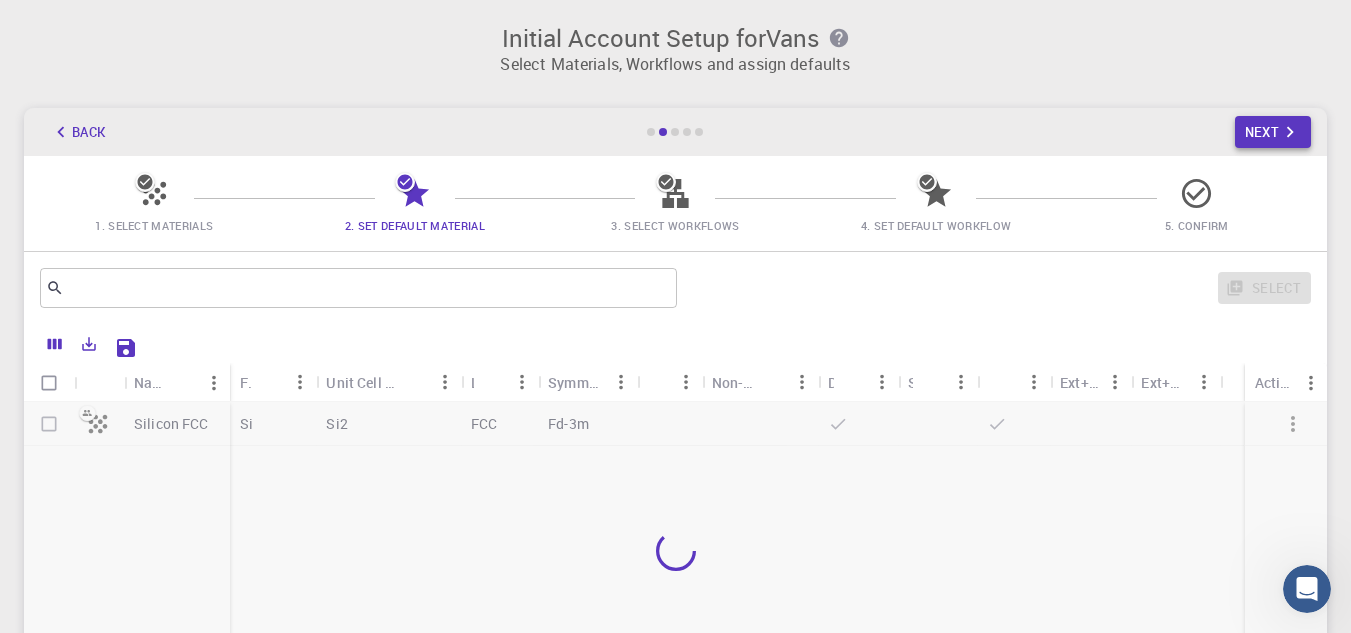 click 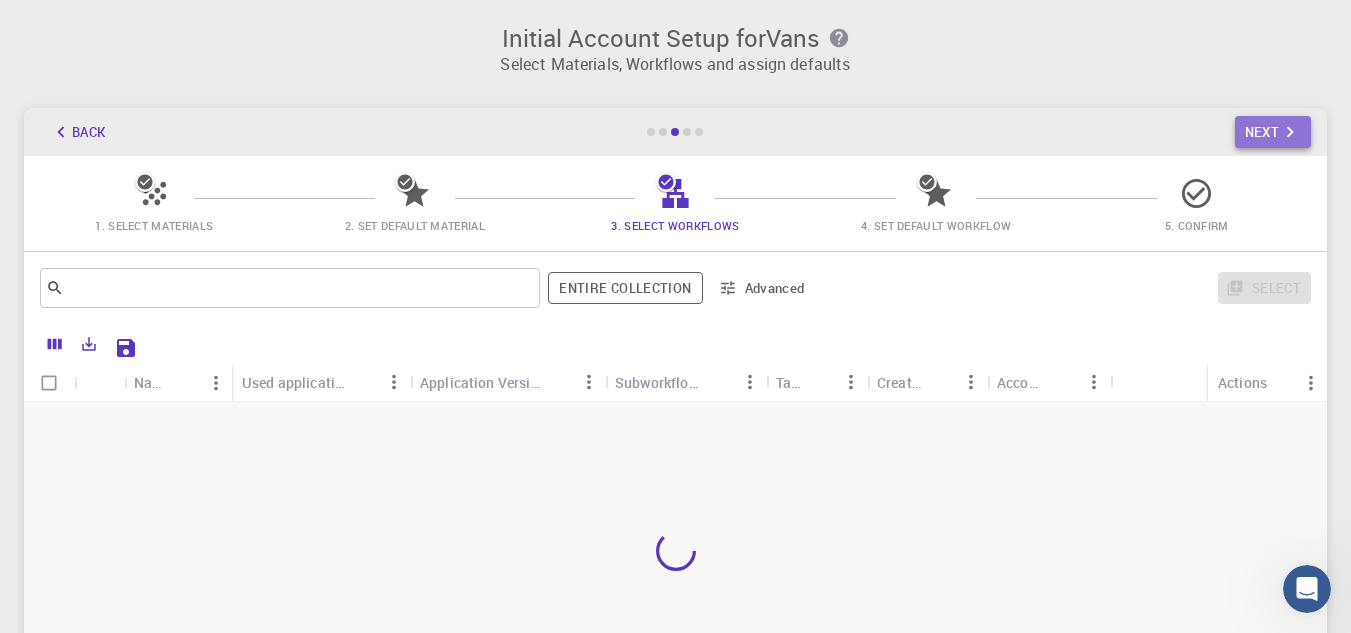 click 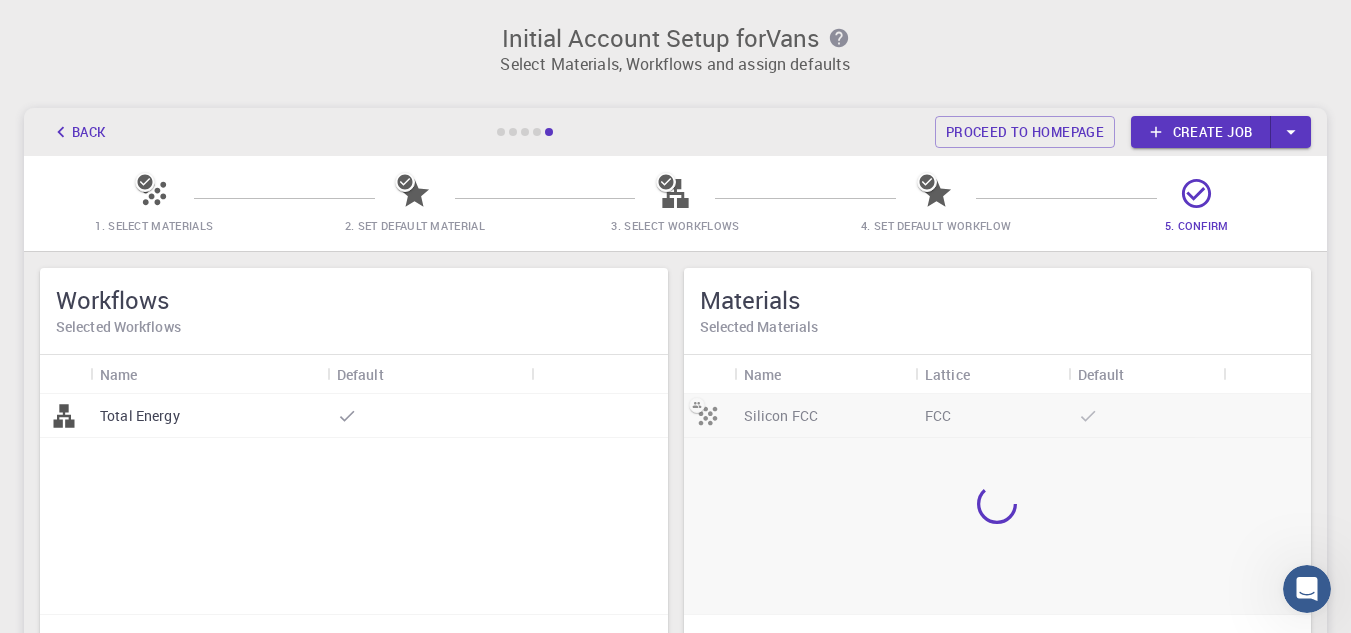 click 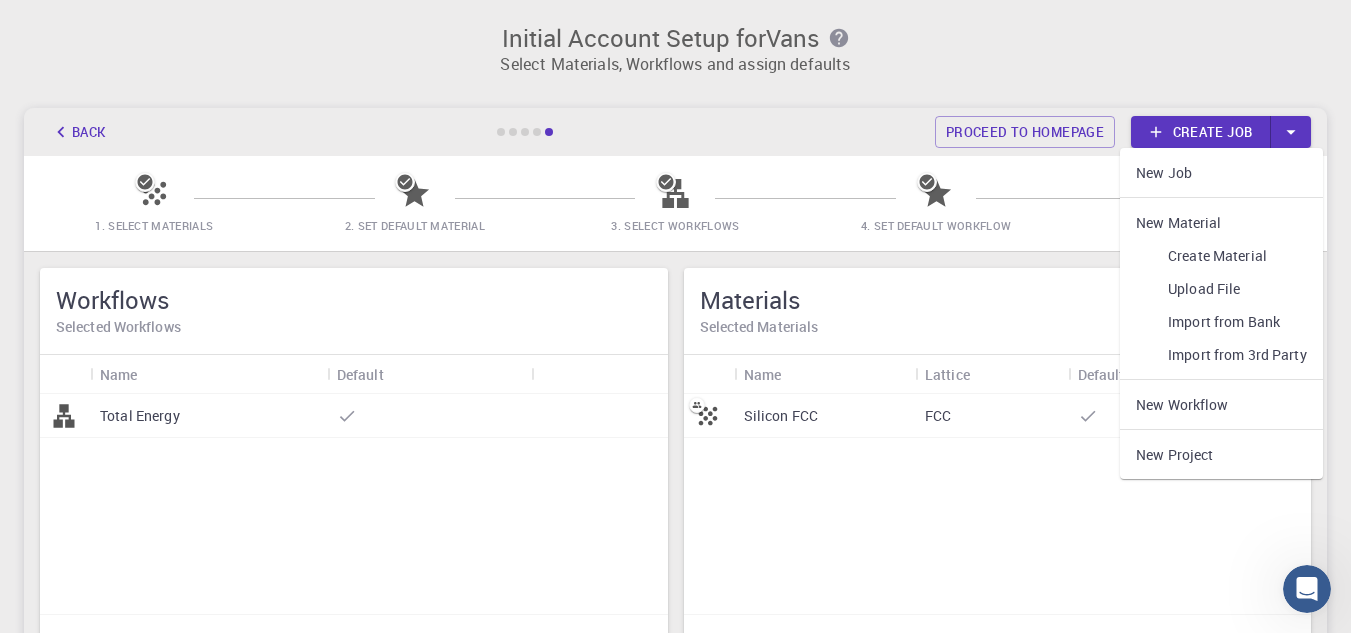 click on "Create Material" at bounding box center [1221, 255] 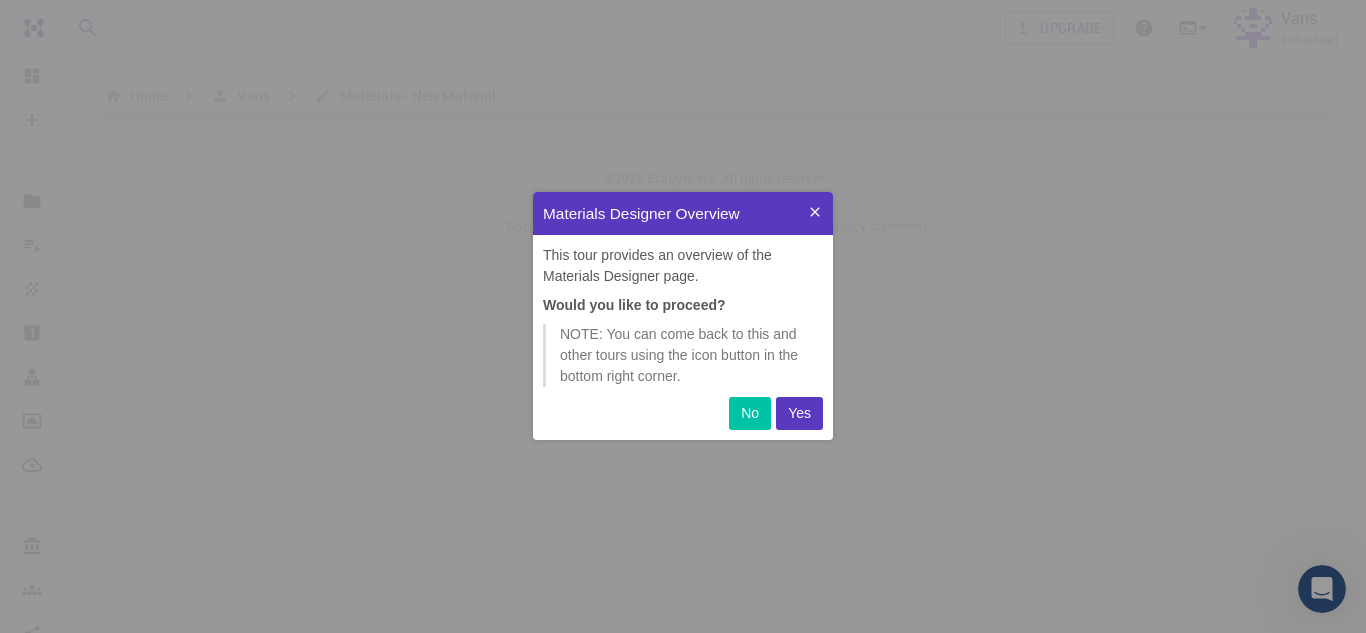 scroll, scrollTop: 0, scrollLeft: 0, axis: both 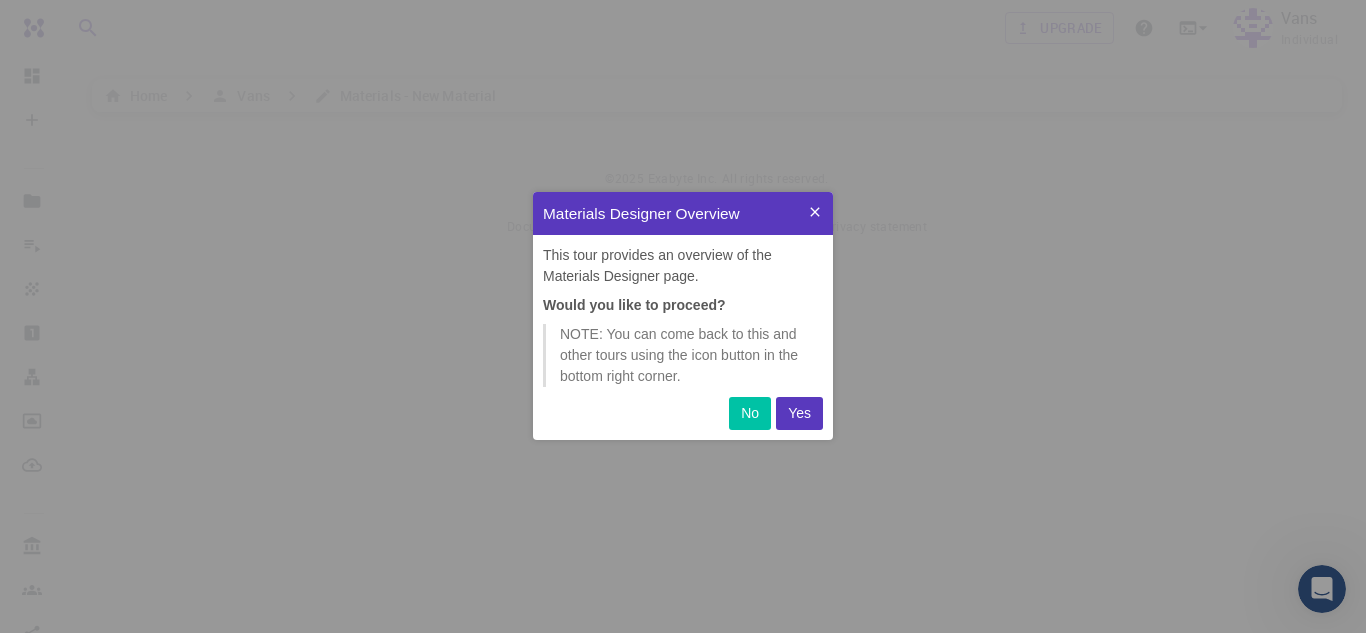 click on "Yes" at bounding box center (799, 413) 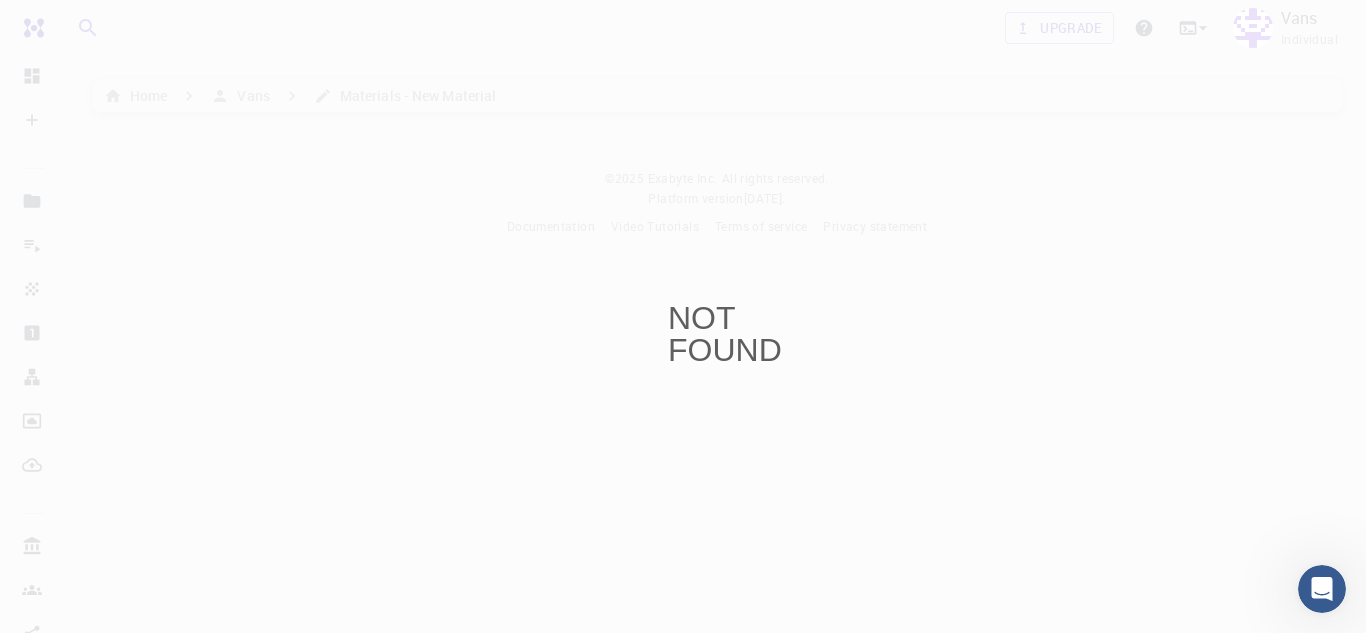 click on "NOT FOUND" at bounding box center [683, 316] 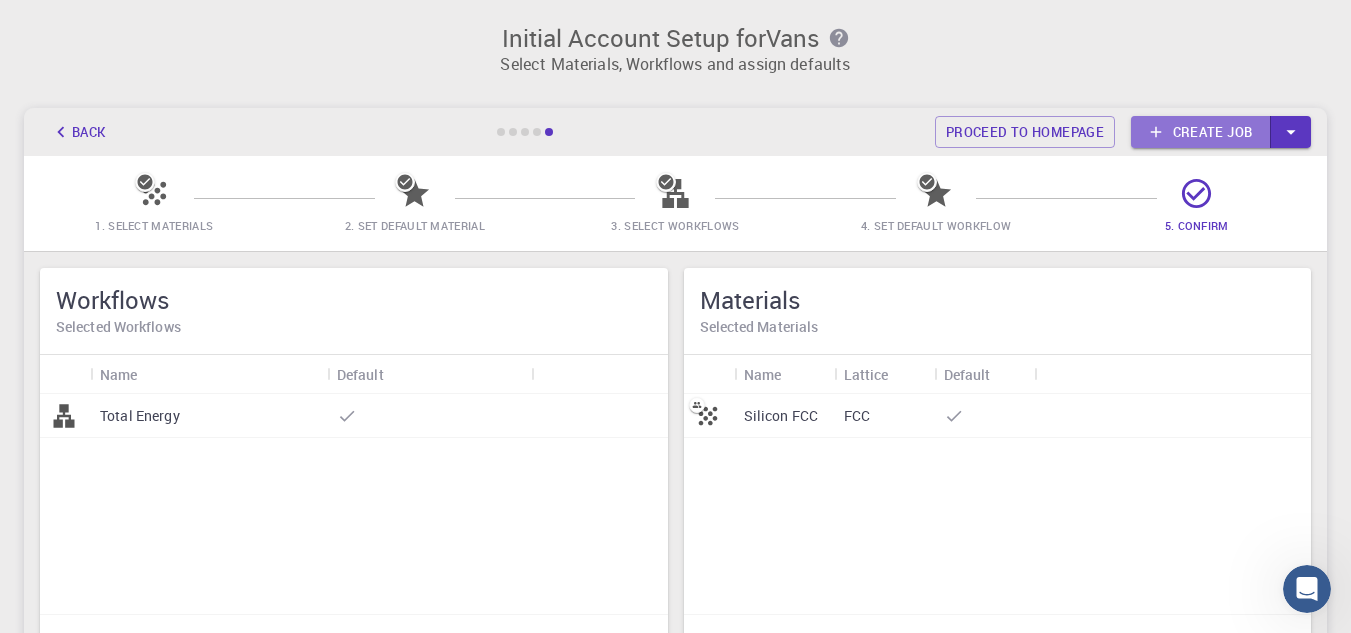 click on "Create job" at bounding box center (1201, 132) 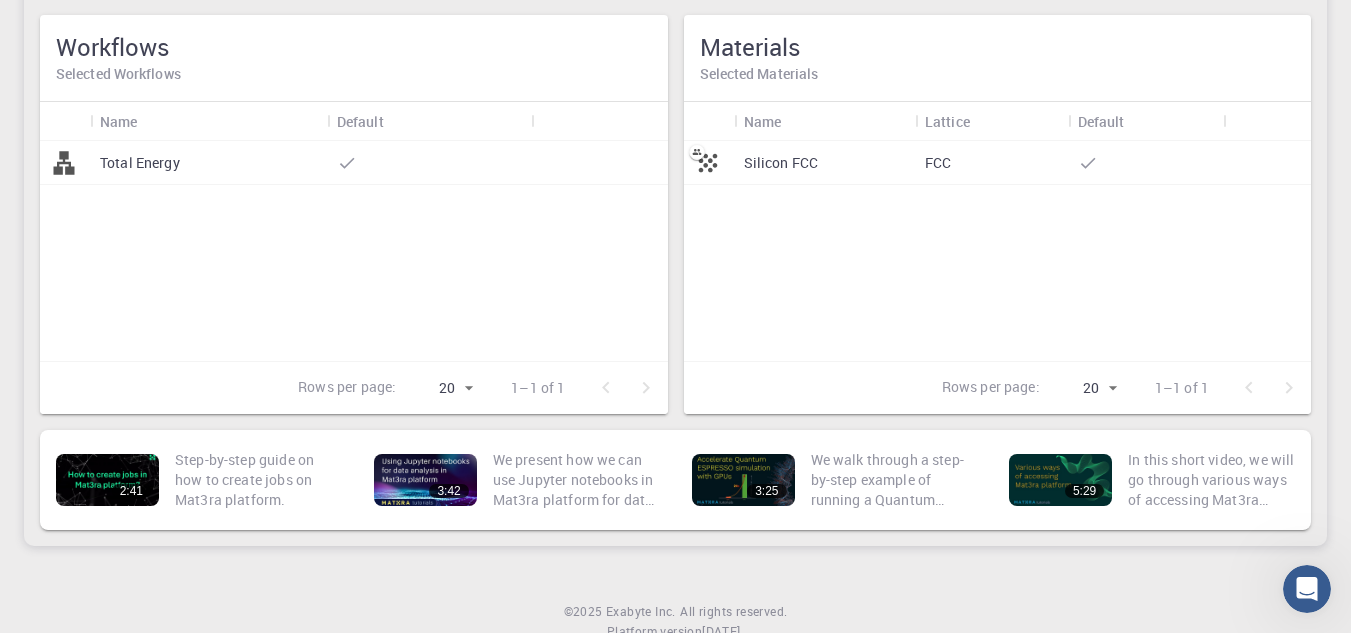 scroll, scrollTop: 54, scrollLeft: 0, axis: vertical 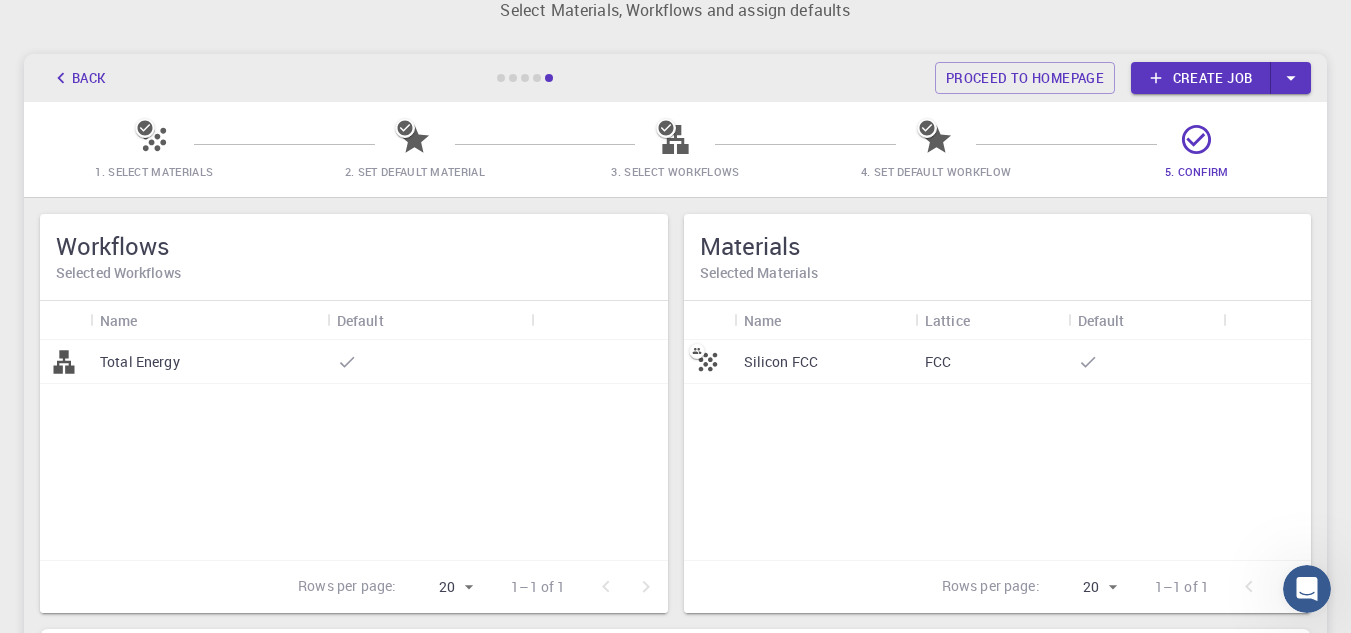 click on "Silicon FCC" at bounding box center [781, 362] 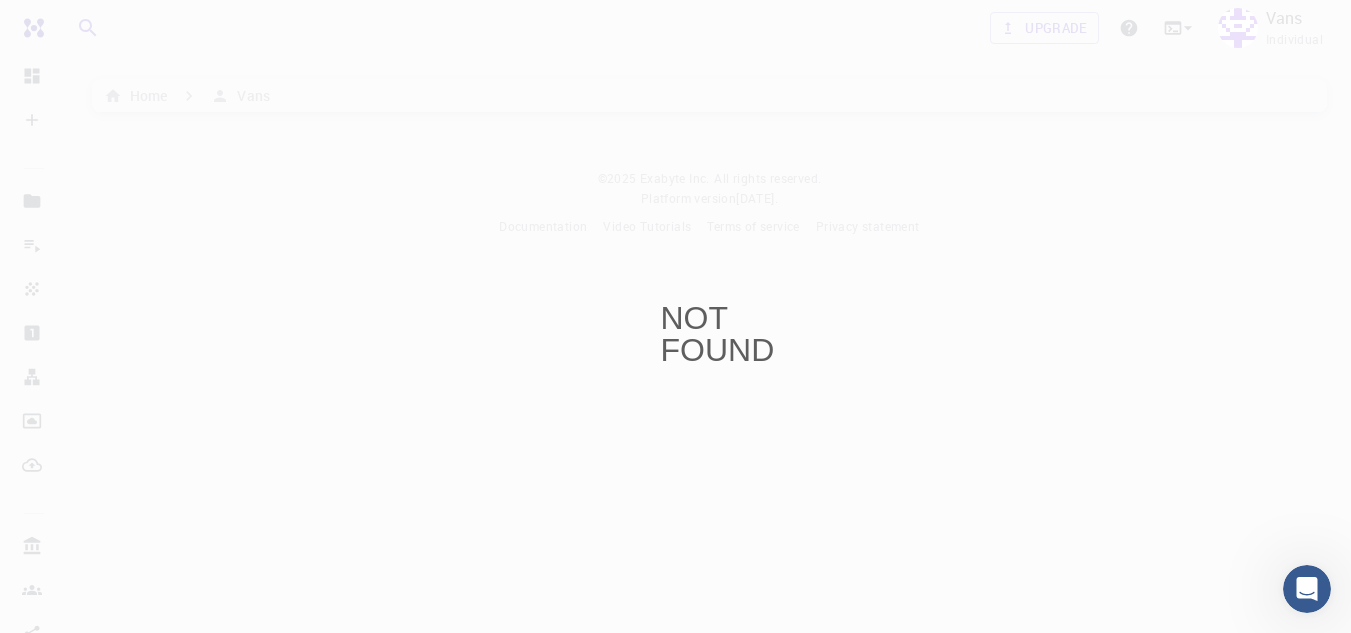 scroll, scrollTop: 0, scrollLeft: 0, axis: both 